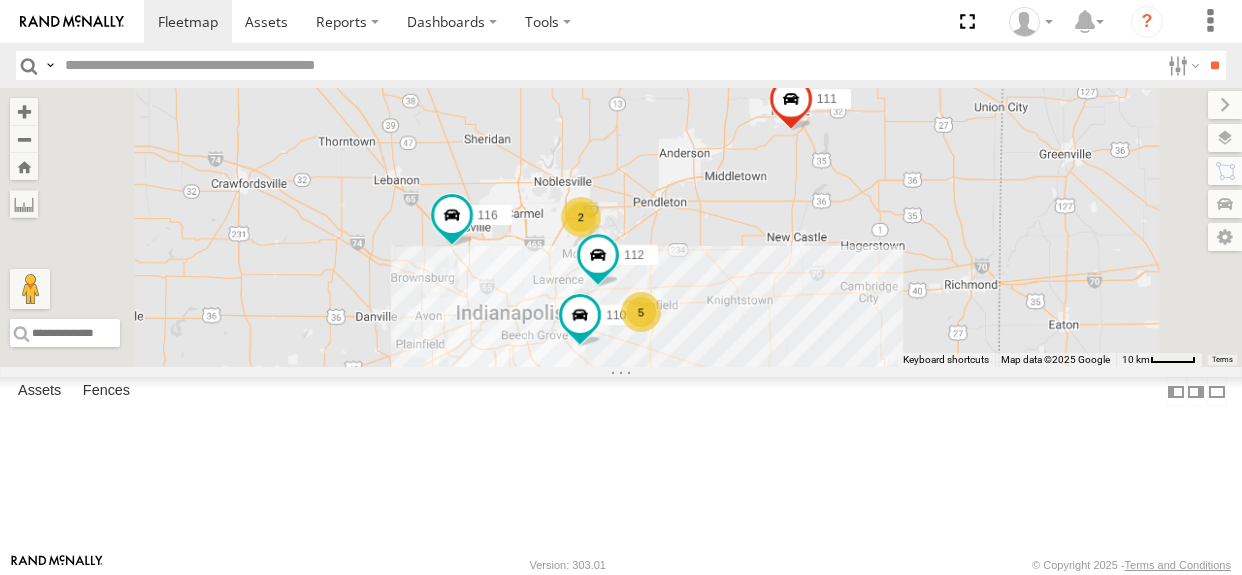 select on "**********" 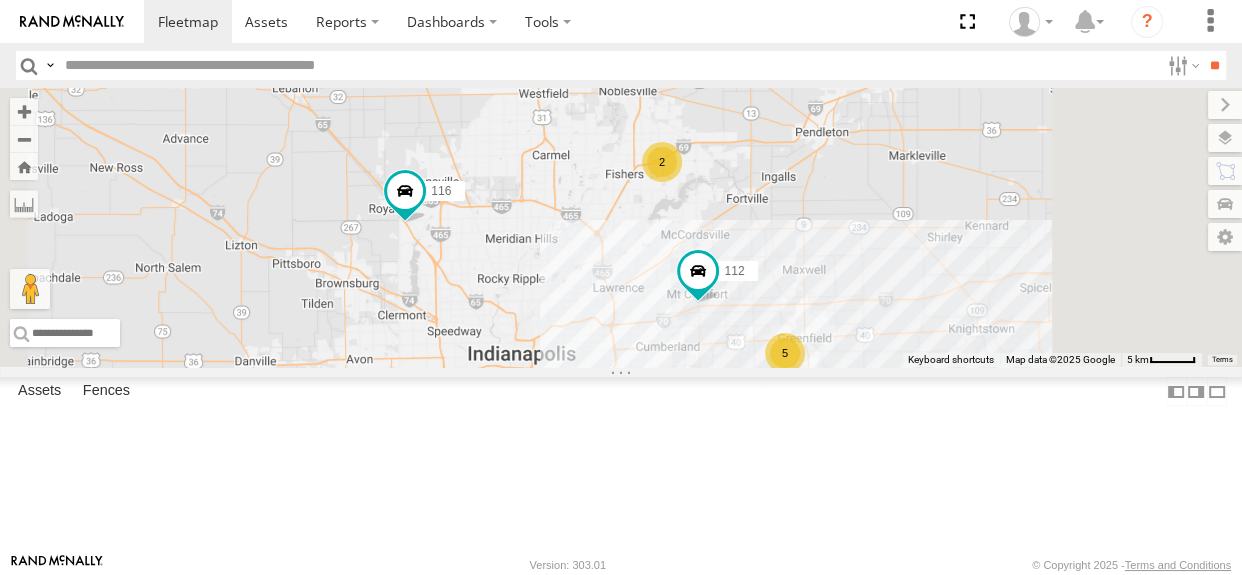 drag, startPoint x: 799, startPoint y: 359, endPoint x: 801, endPoint y: 315, distance: 44.04543 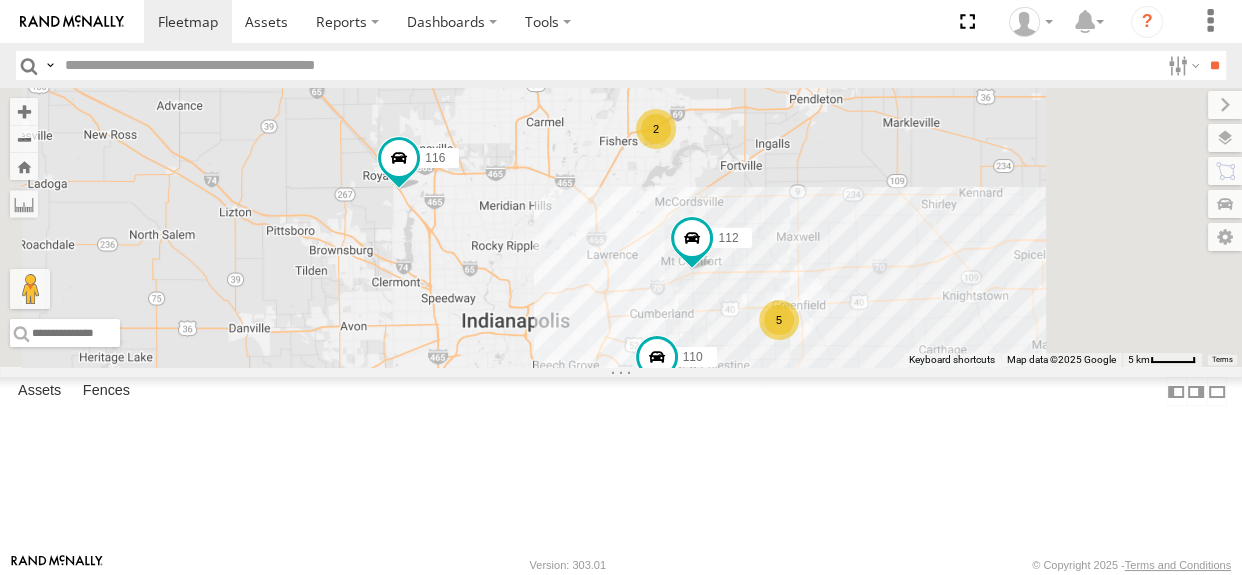 drag, startPoint x: 882, startPoint y: 362, endPoint x: 875, endPoint y: 337, distance: 25.96151 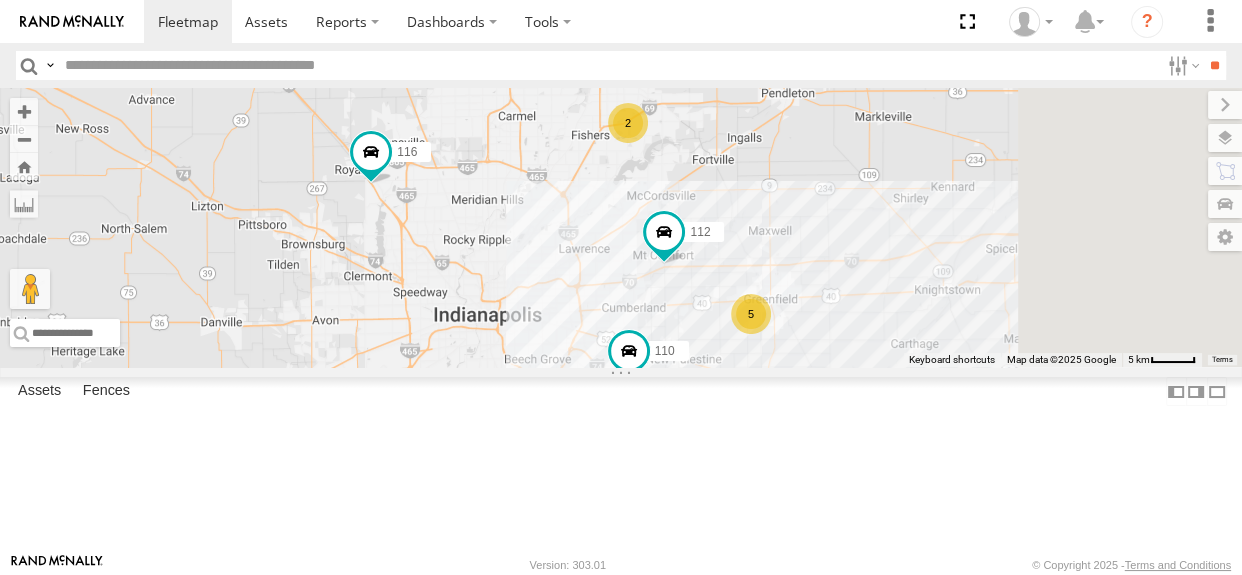 drag, startPoint x: 830, startPoint y: 330, endPoint x: 817, endPoint y: 322, distance: 15.264338 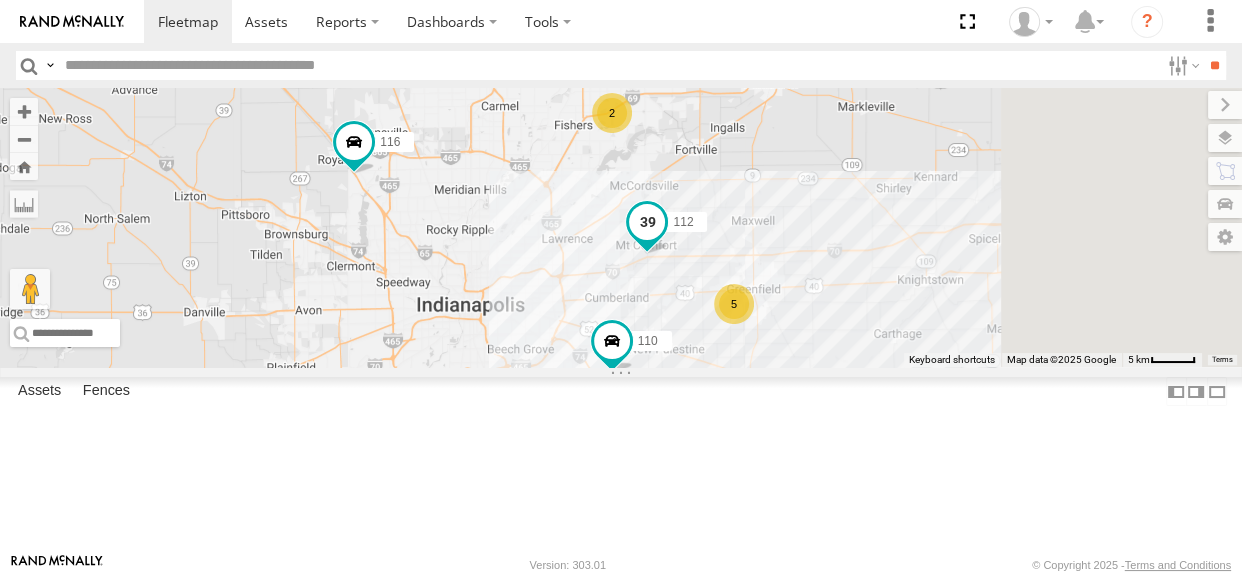 click at bounding box center [647, 221] 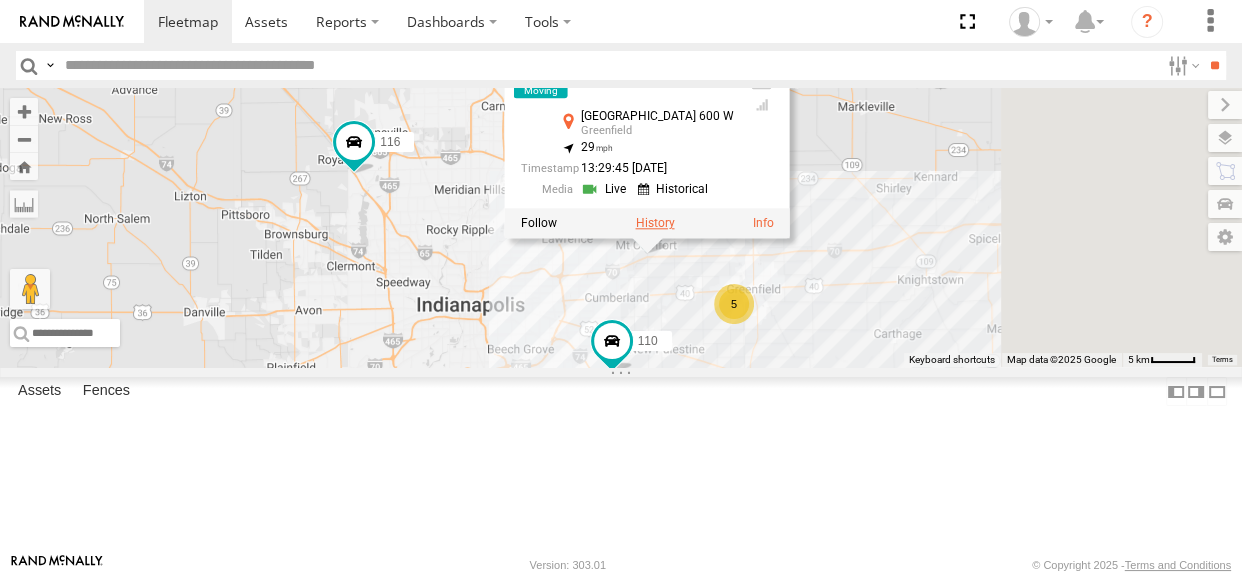 click at bounding box center (654, 223) 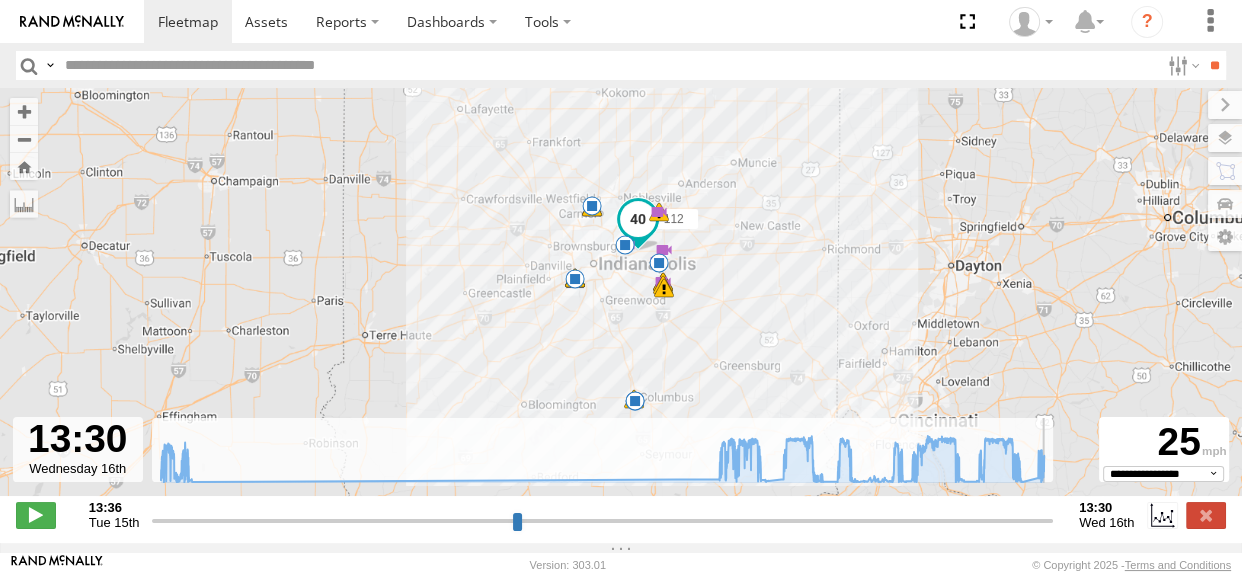 drag, startPoint x: 158, startPoint y: 528, endPoint x: 1075, endPoint y: 563, distance: 917.6677 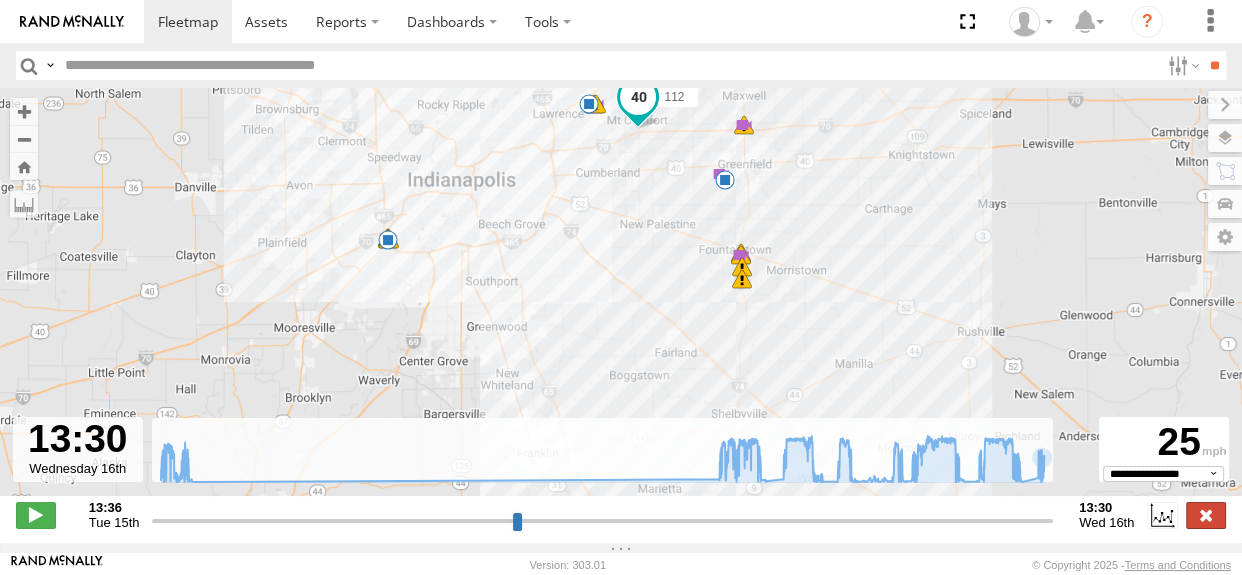 click at bounding box center (1206, 515) 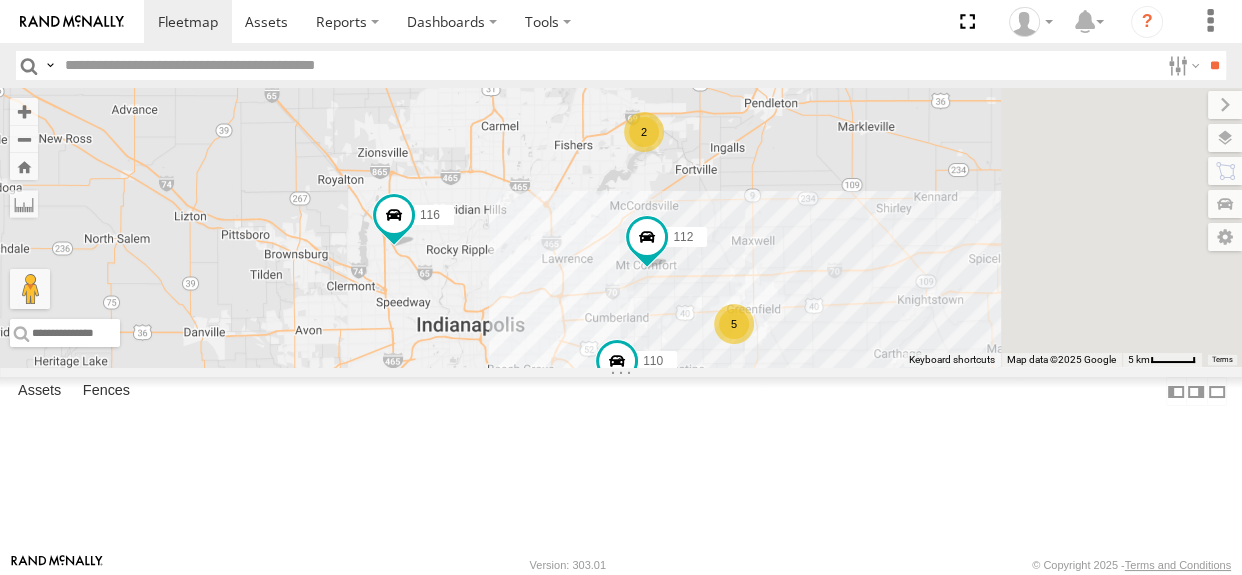 drag, startPoint x: 780, startPoint y: 350, endPoint x: 732, endPoint y: 336, distance: 50 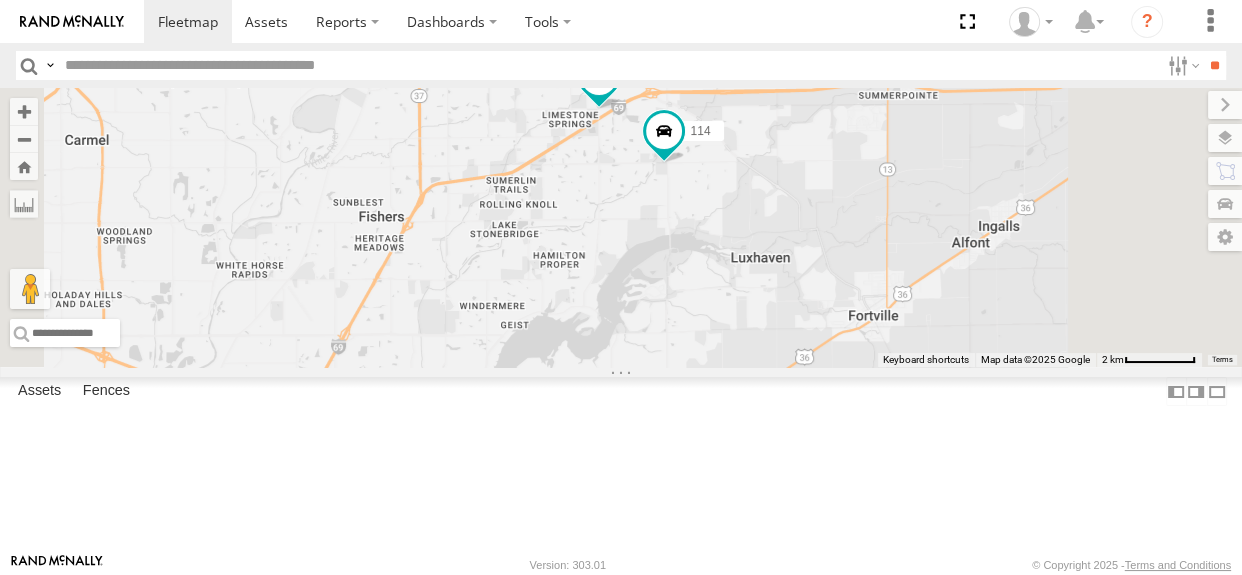 drag, startPoint x: 919, startPoint y: 232, endPoint x: 910, endPoint y: 310, distance: 78.51752 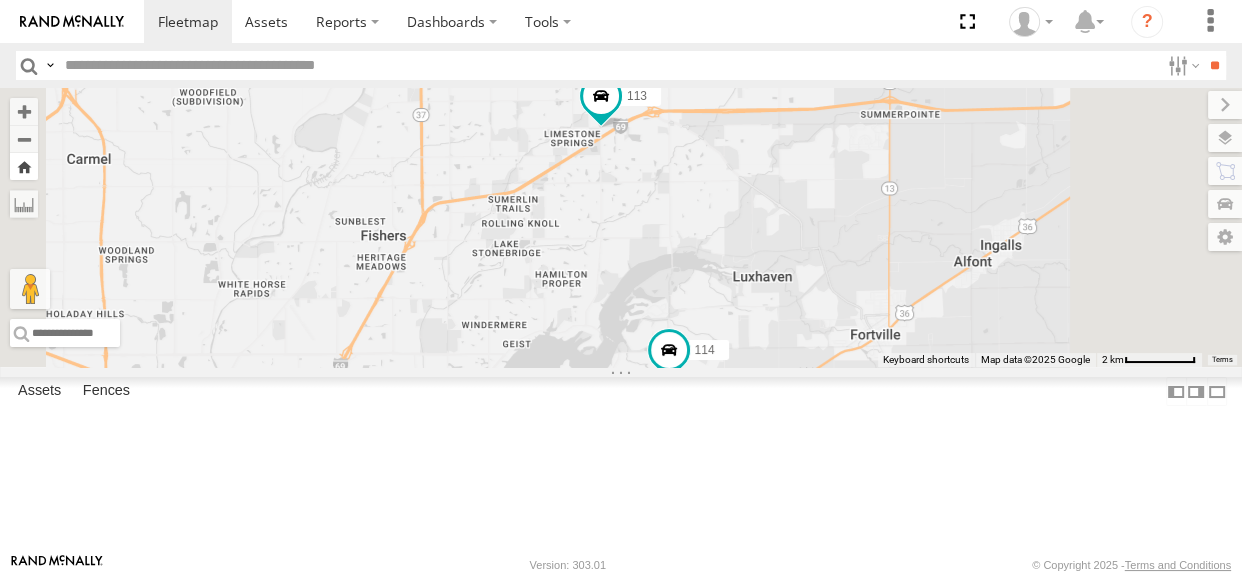 click at bounding box center [24, 166] 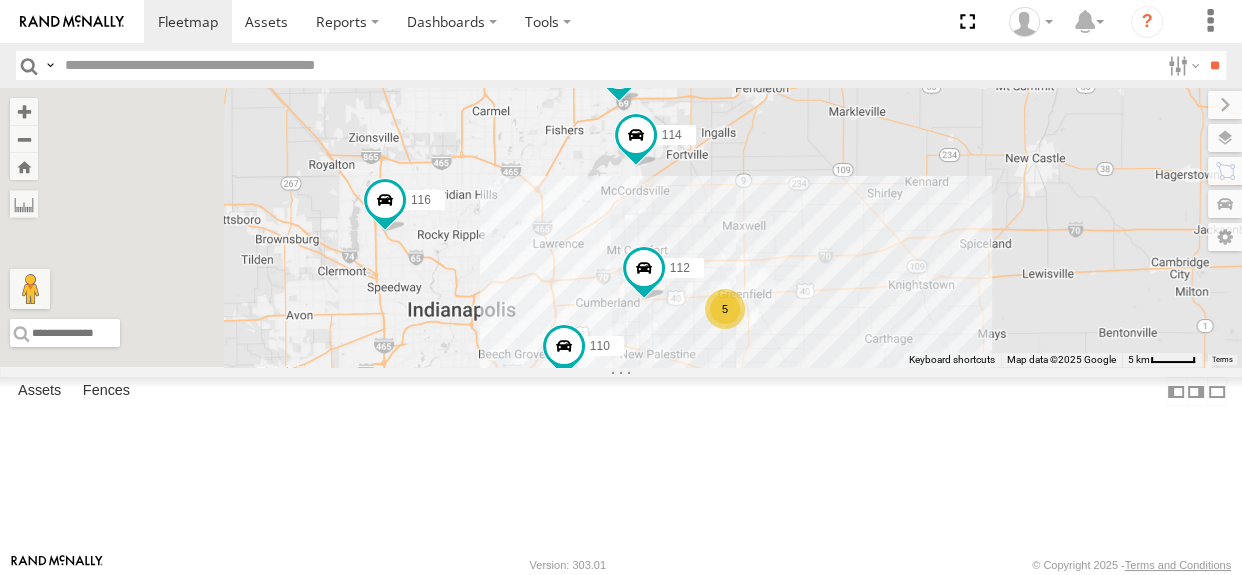 drag, startPoint x: 795, startPoint y: 354, endPoint x: 768, endPoint y: 300, distance: 60.373837 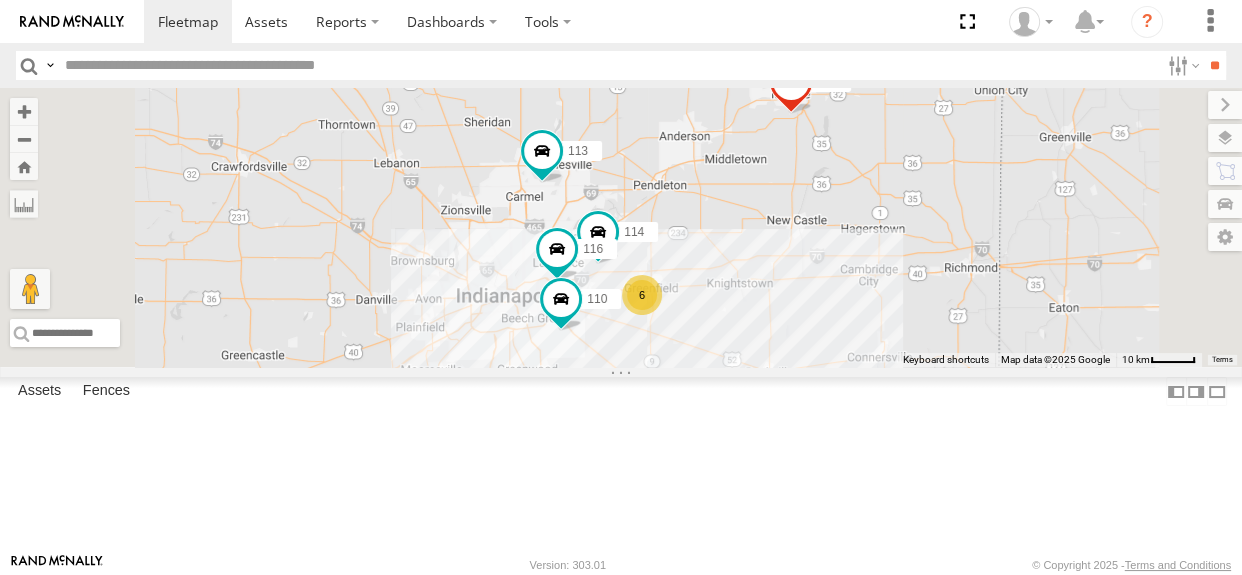 drag, startPoint x: 884, startPoint y: 314, endPoint x: 932, endPoint y: 308, distance: 48.373547 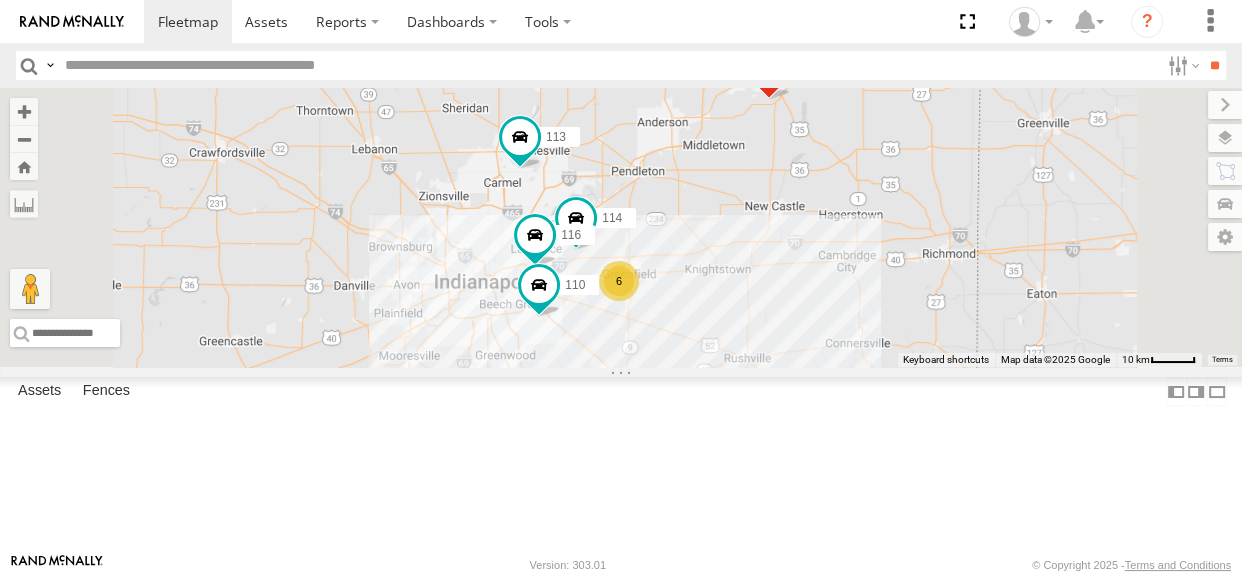 drag, startPoint x: 745, startPoint y: 310, endPoint x: 720, endPoint y: 295, distance: 29.15476 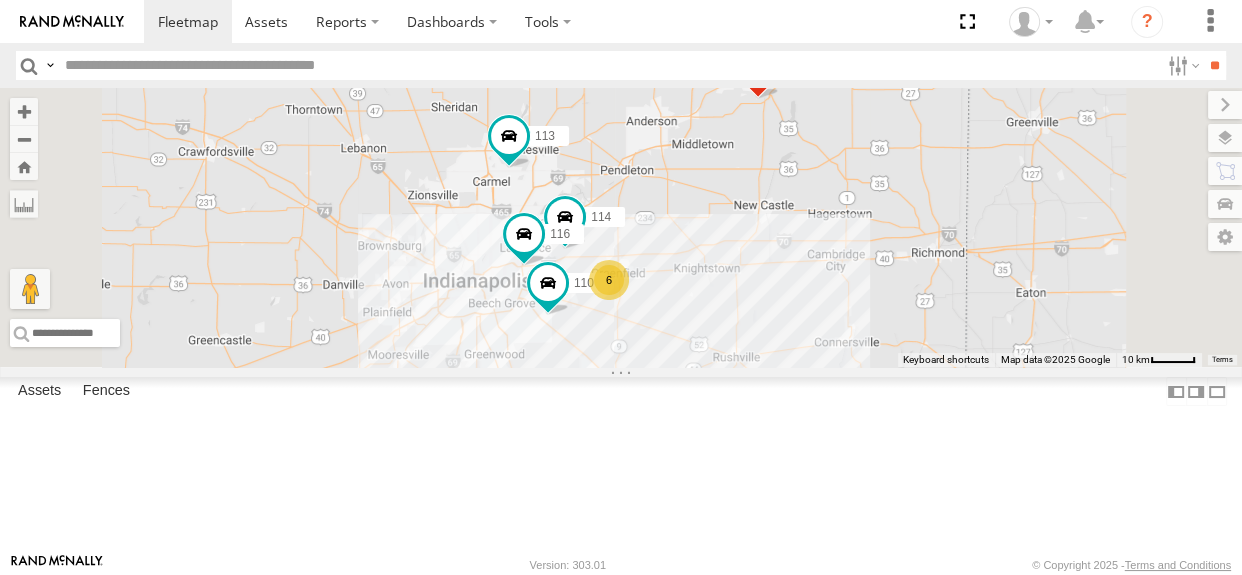 drag, startPoint x: 841, startPoint y: 272, endPoint x: 828, endPoint y: 271, distance: 13.038404 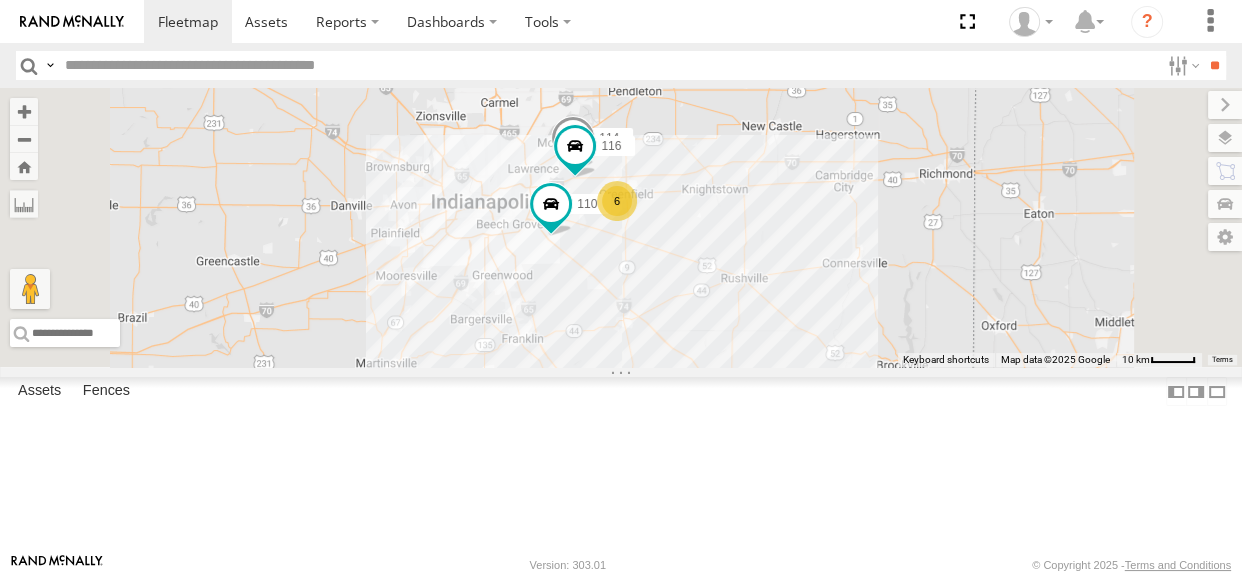 drag, startPoint x: 709, startPoint y: 360, endPoint x: 743, endPoint y: 236, distance: 128.57683 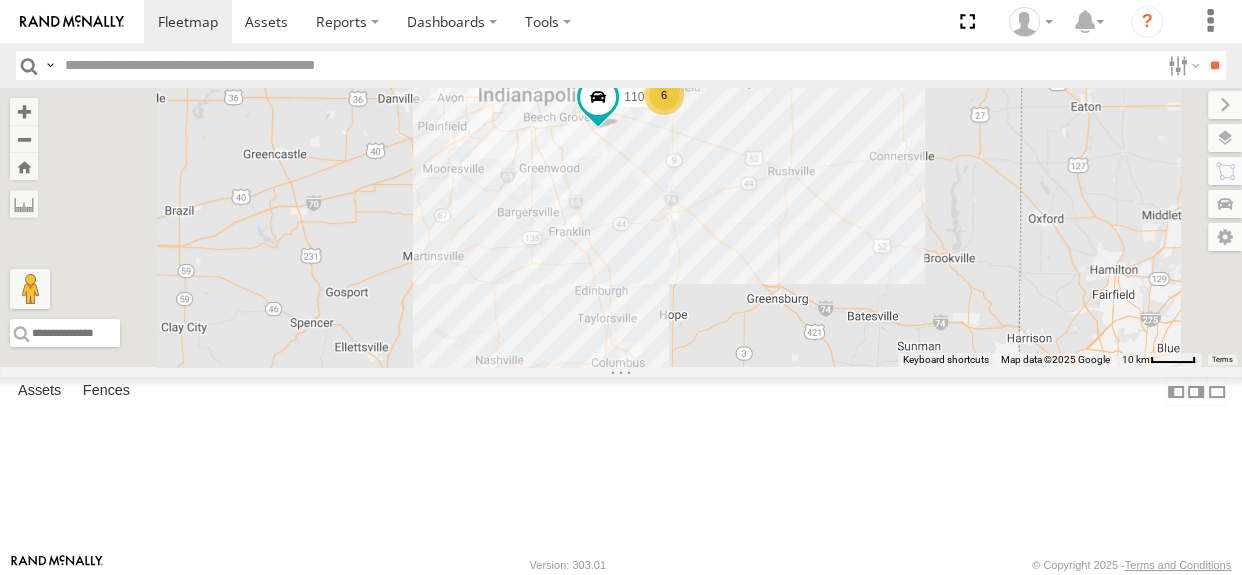 drag, startPoint x: 738, startPoint y: 312, endPoint x: 770, endPoint y: 240, distance: 78.79086 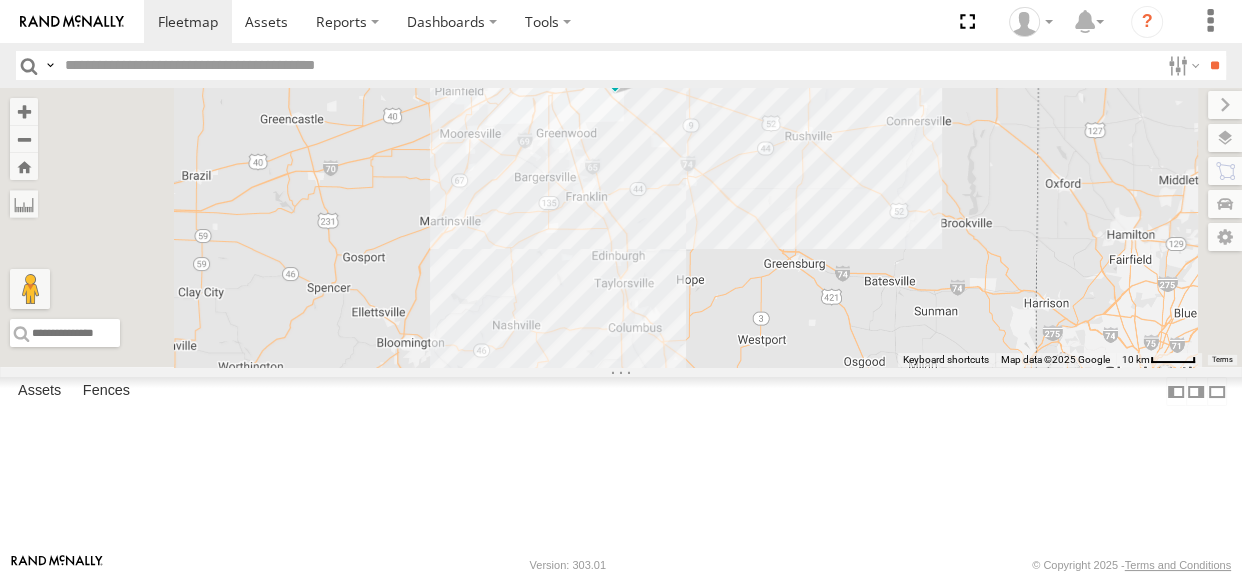 drag, startPoint x: 814, startPoint y: 322, endPoint x: 832, endPoint y: 292, distance: 34.98571 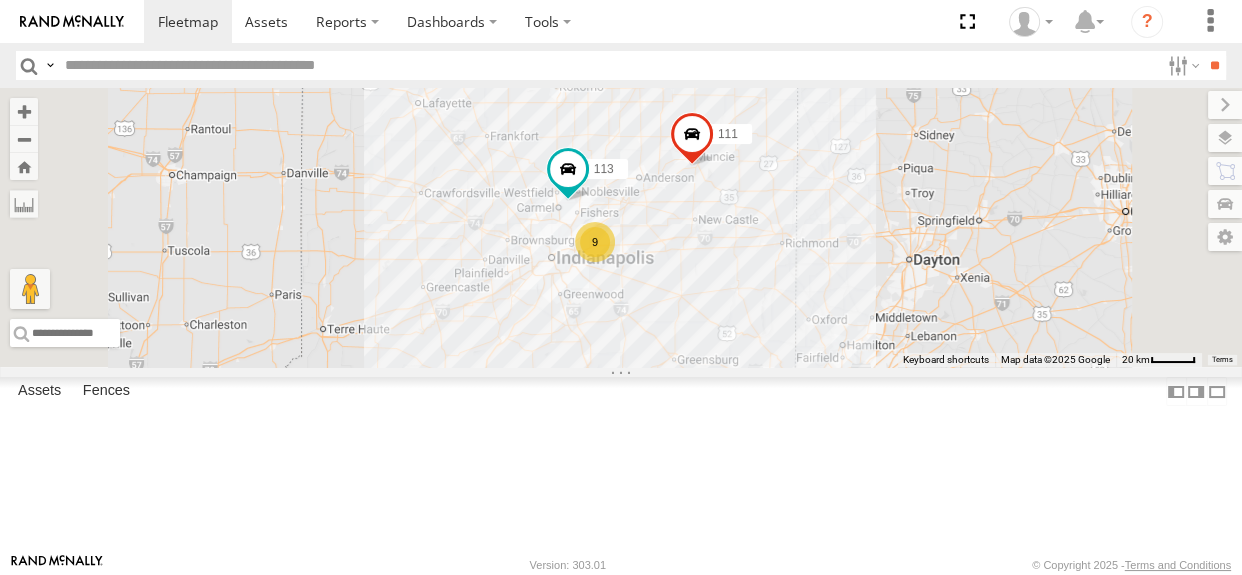 drag, startPoint x: 970, startPoint y: 315, endPoint x: 880, endPoint y: 428, distance: 144.46107 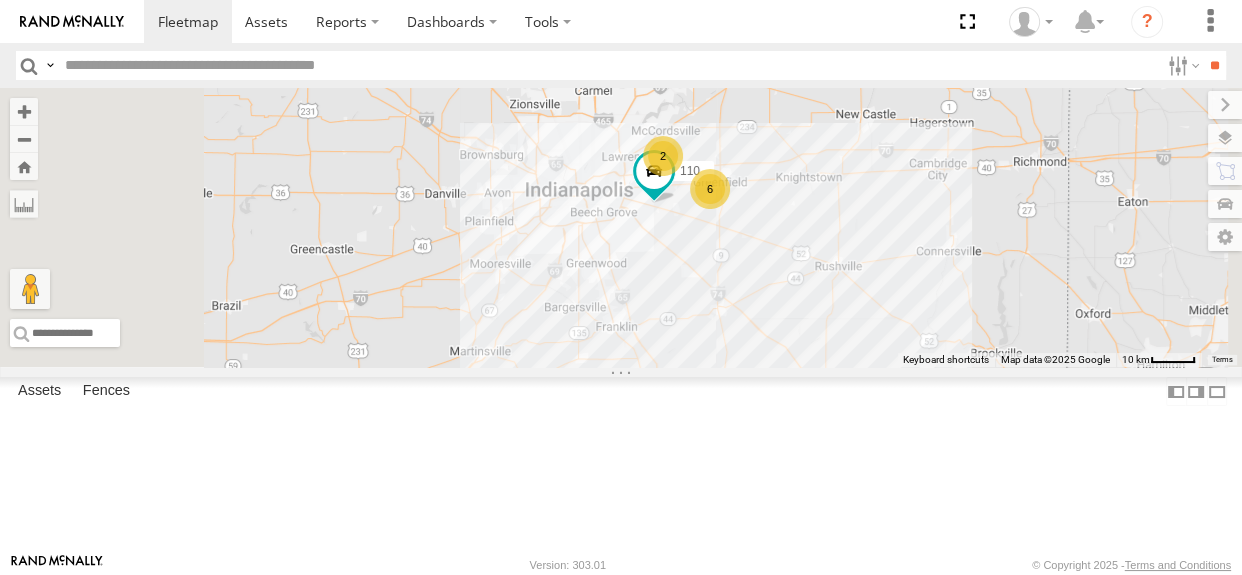 drag, startPoint x: 774, startPoint y: 342, endPoint x: 825, endPoint y: 222, distance: 130.38788 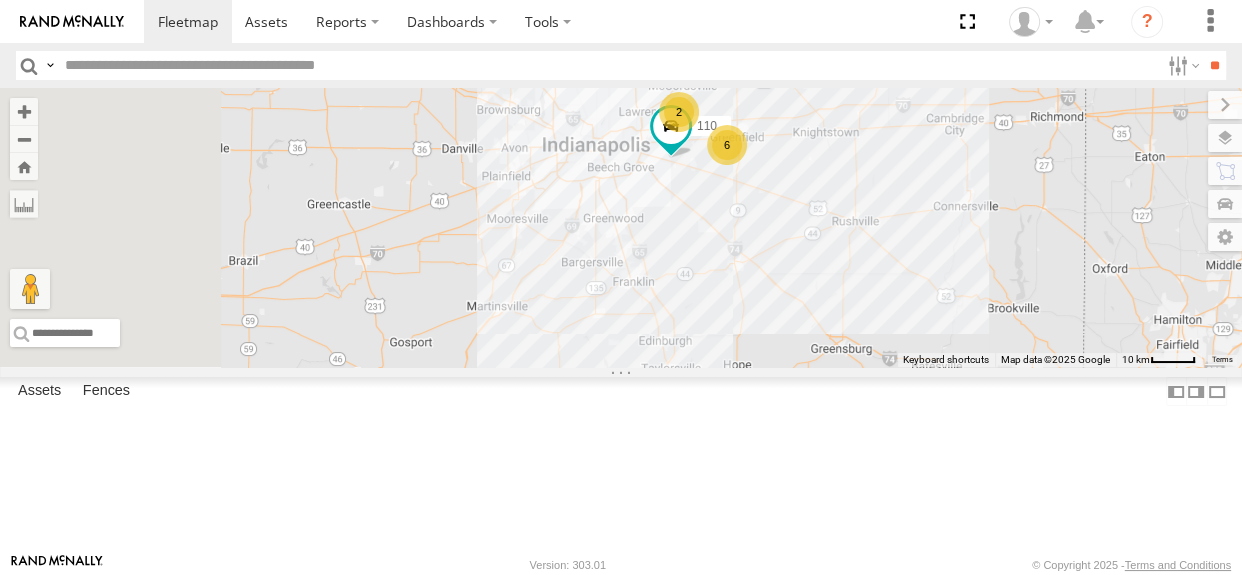 drag, startPoint x: 770, startPoint y: 377, endPoint x: 786, endPoint y: 336, distance: 44.011364 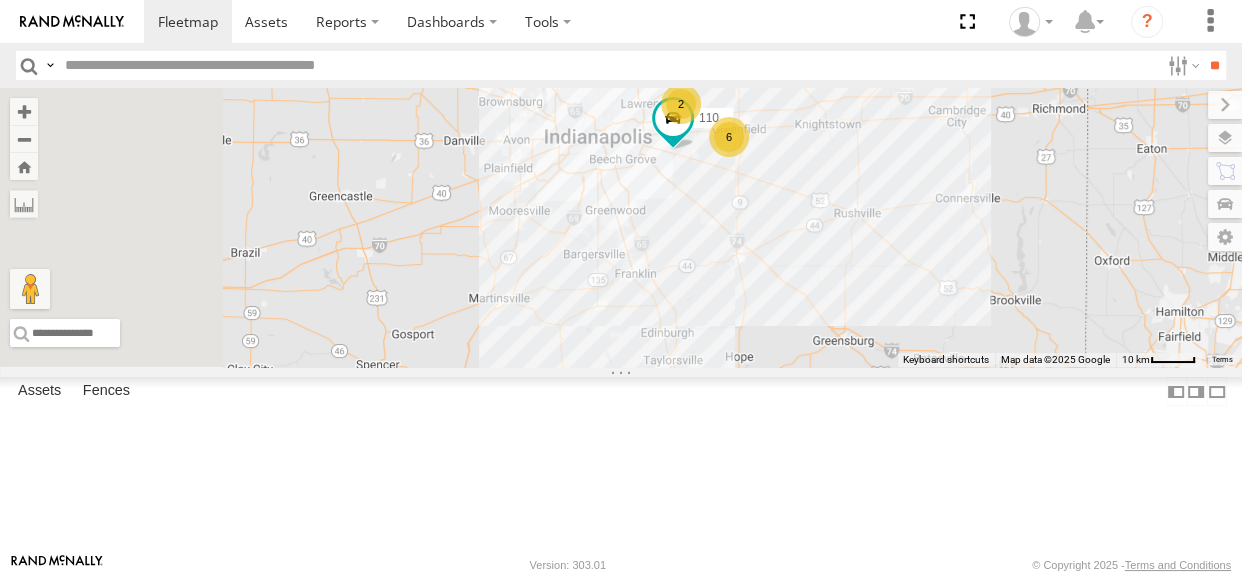scroll, scrollTop: 0, scrollLeft: 0, axis: both 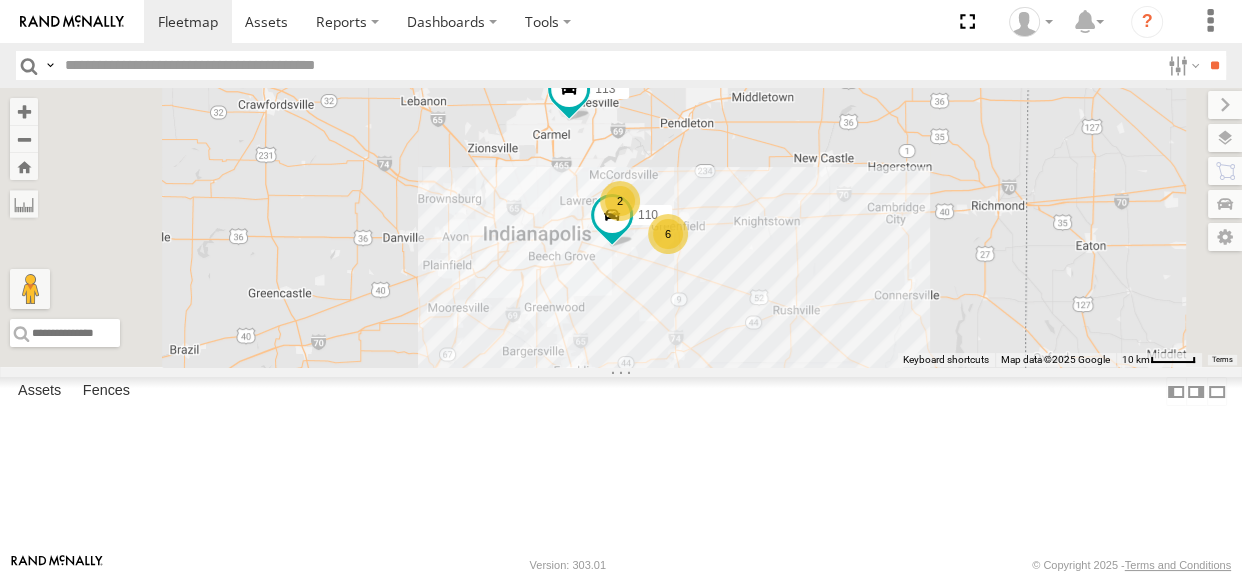 drag, startPoint x: 907, startPoint y: 290, endPoint x: 842, endPoint y: 391, distance: 120.108284 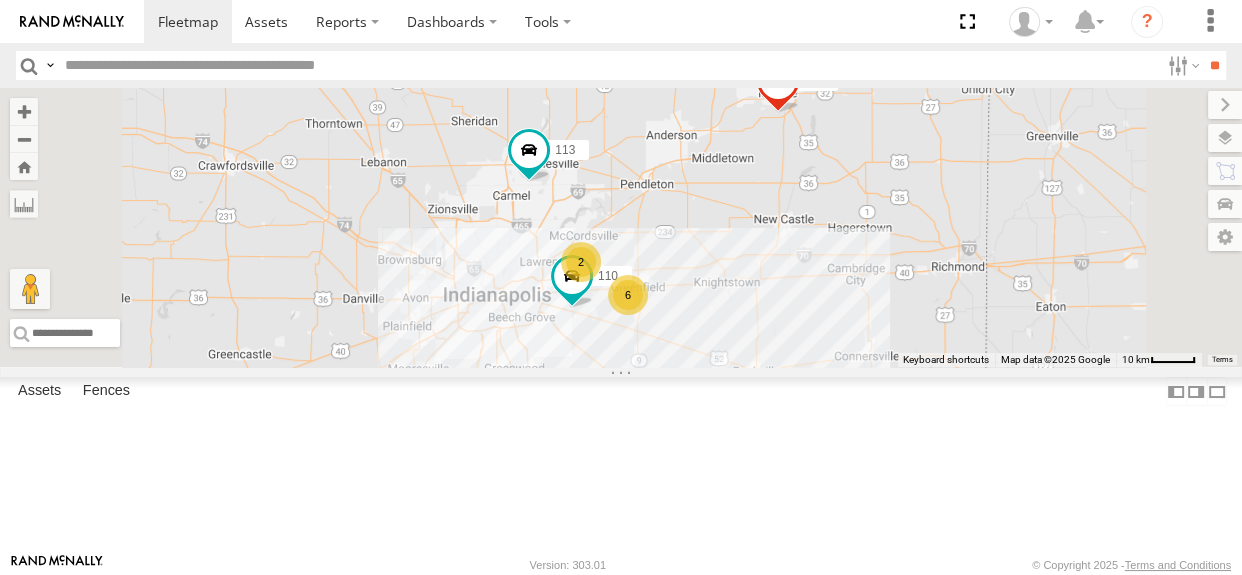 drag, startPoint x: 898, startPoint y: 238, endPoint x: 858, endPoint y: 298, distance: 72.11102 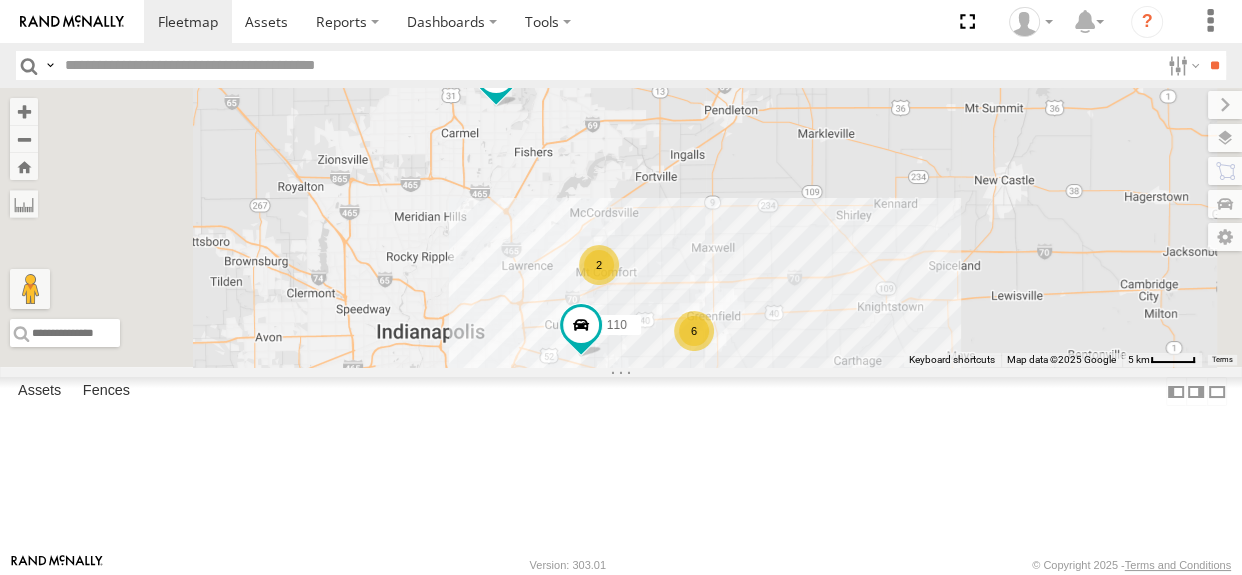 drag, startPoint x: 837, startPoint y: 309, endPoint x: 865, endPoint y: 258, distance: 58.18075 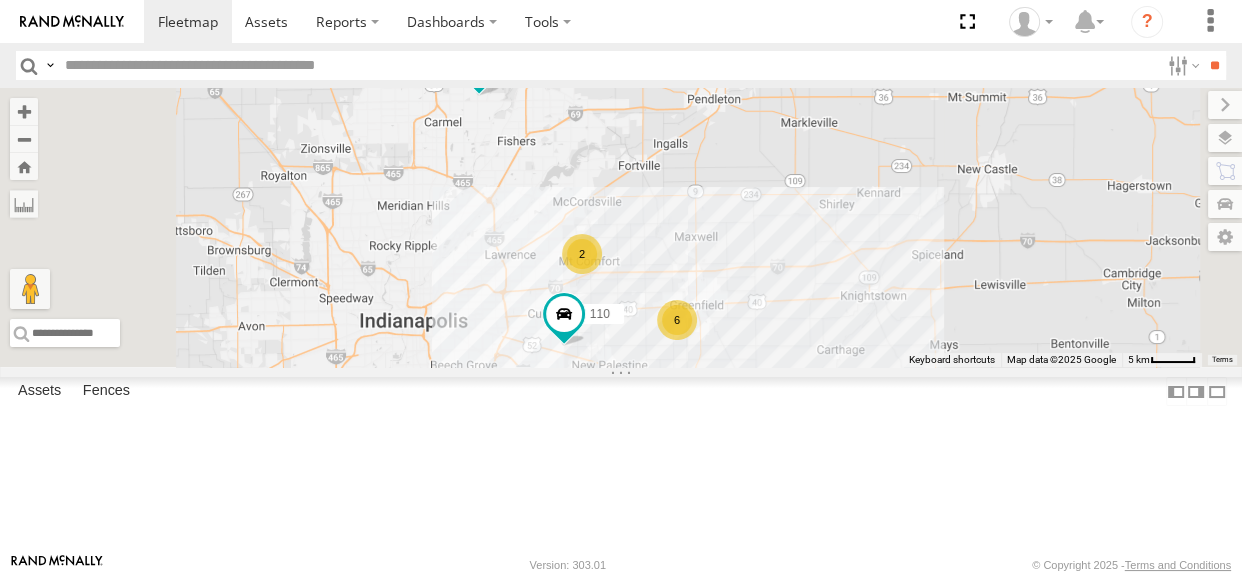 drag, startPoint x: 894, startPoint y: 316, endPoint x: 874, endPoint y: 303, distance: 23.853722 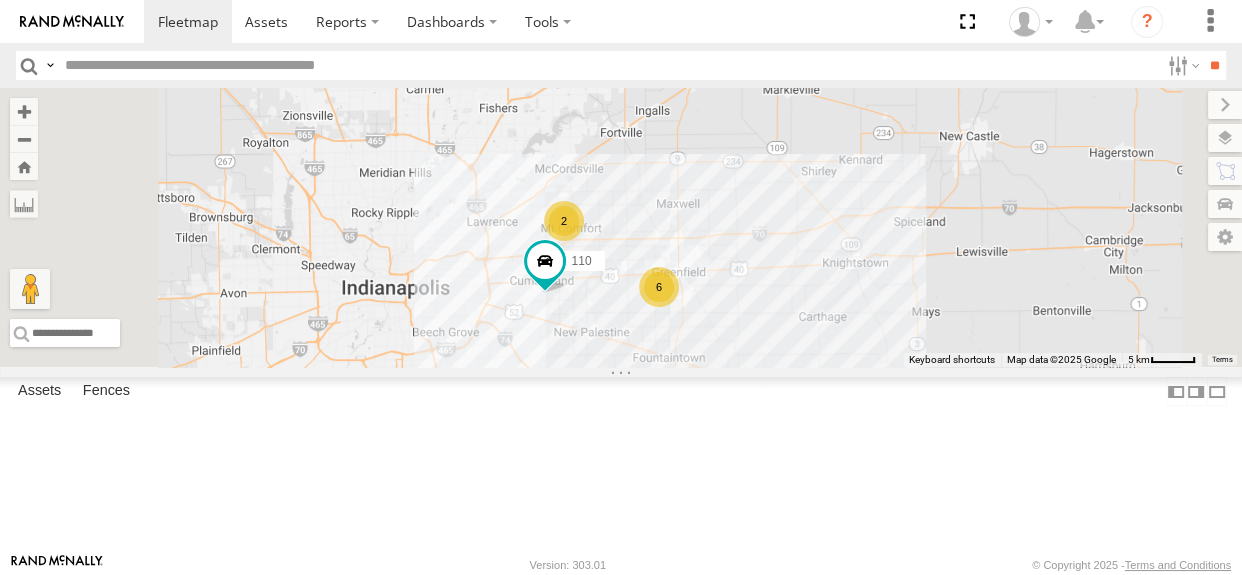 drag, startPoint x: 781, startPoint y: 288, endPoint x: 762, endPoint y: 252, distance: 40.706264 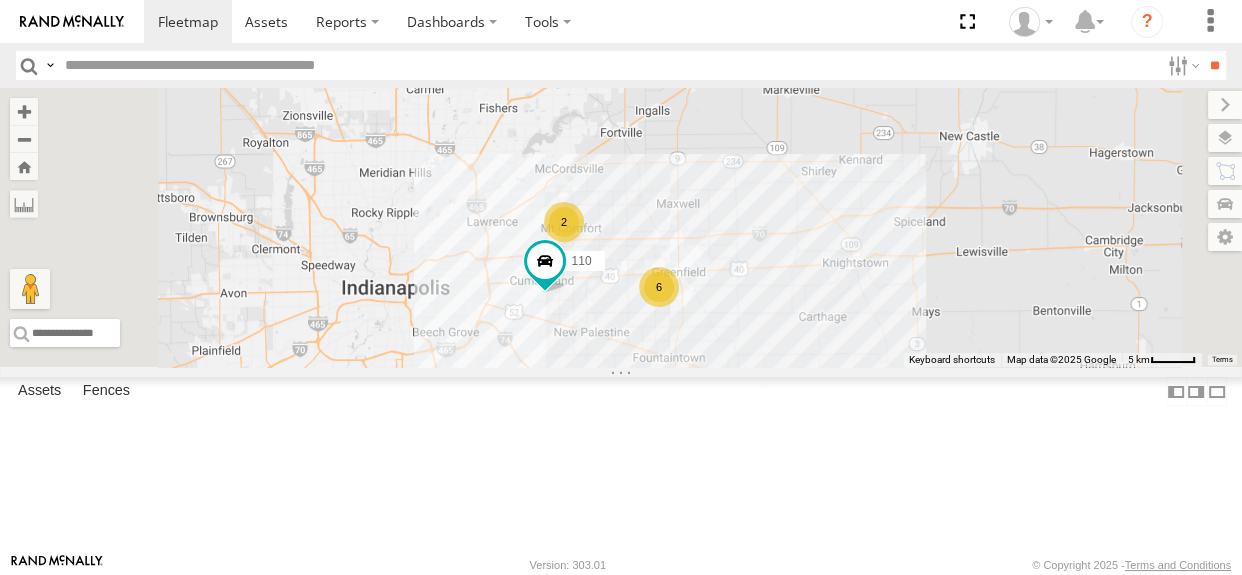 click on "2" at bounding box center [564, 222] 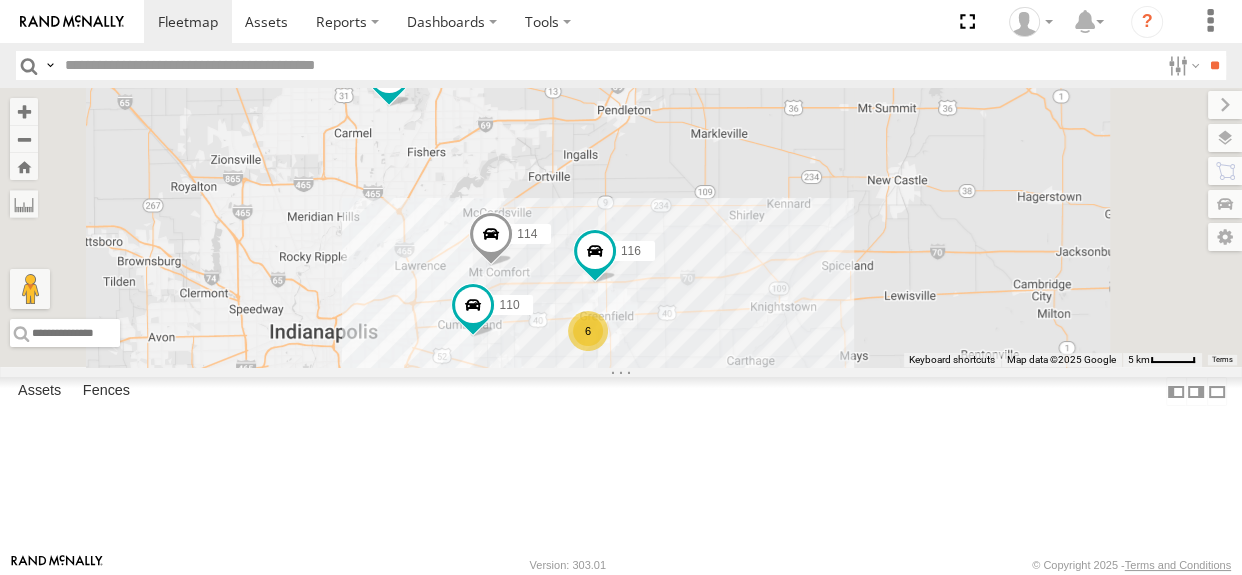 drag, startPoint x: 916, startPoint y: 238, endPoint x: 889, endPoint y: 249, distance: 29.15476 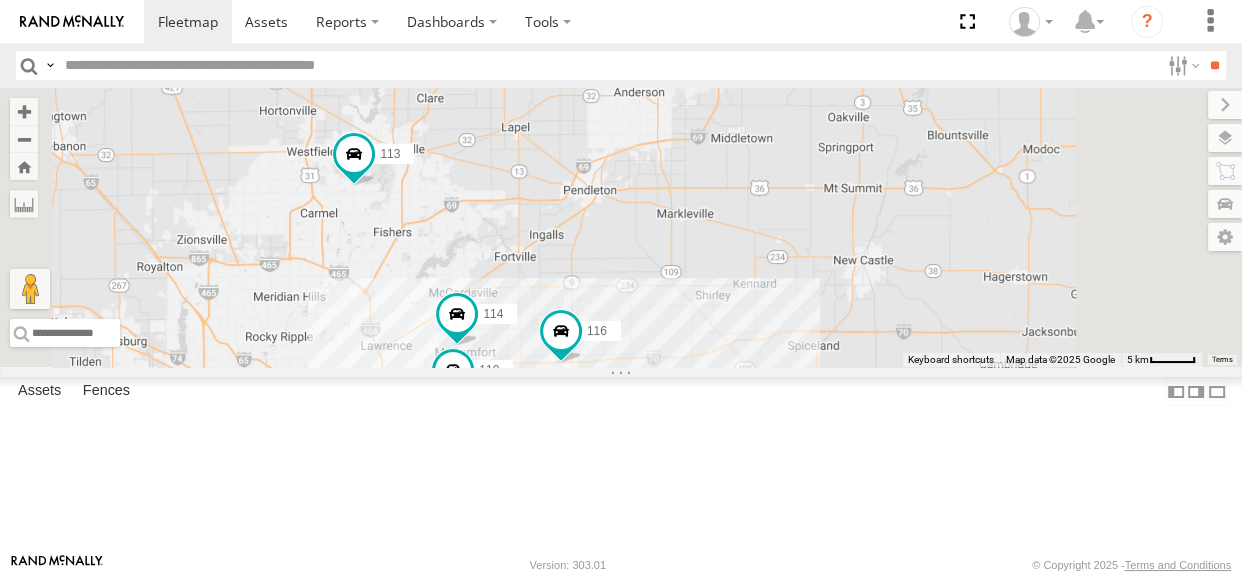 drag, startPoint x: 875, startPoint y: 324, endPoint x: 855, endPoint y: 328, distance: 20.396078 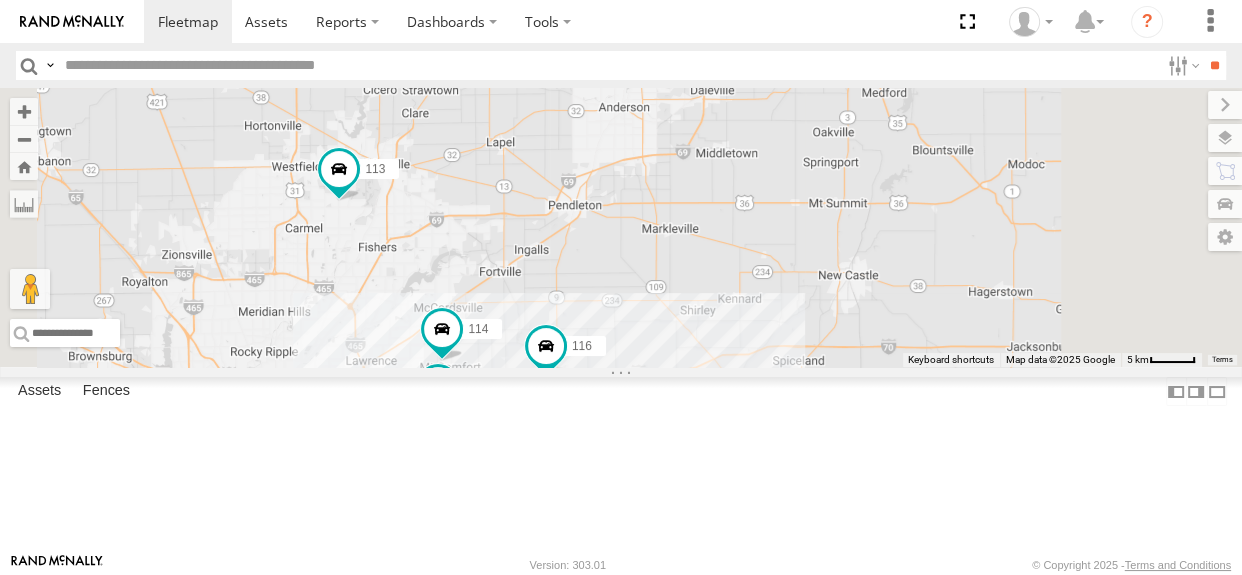 drag, startPoint x: 857, startPoint y: 326, endPoint x: 840, endPoint y: 341, distance: 22.671568 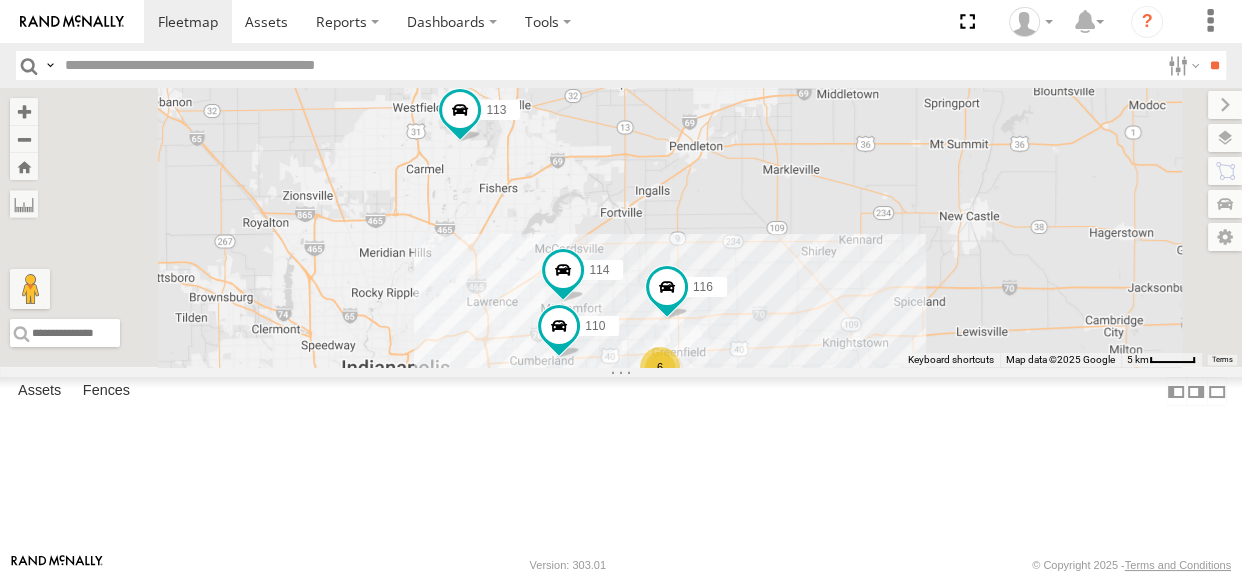 drag, startPoint x: 840, startPoint y: 346, endPoint x: 963, endPoint y: 287, distance: 136.41847 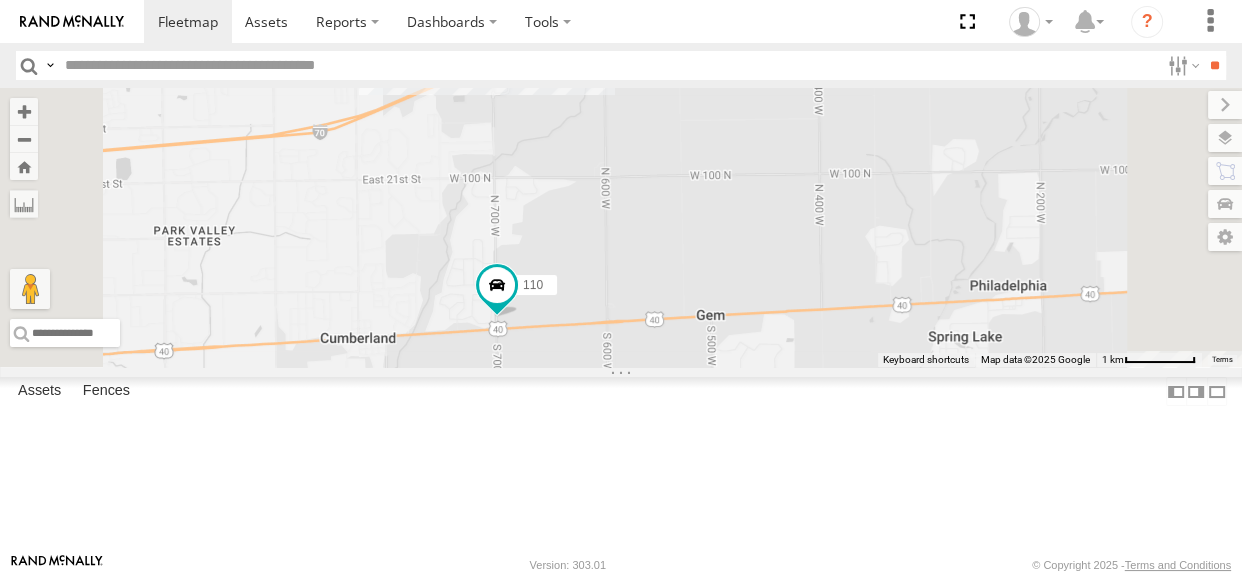 drag, startPoint x: 791, startPoint y: 414, endPoint x: 790, endPoint y: 490, distance: 76.00658 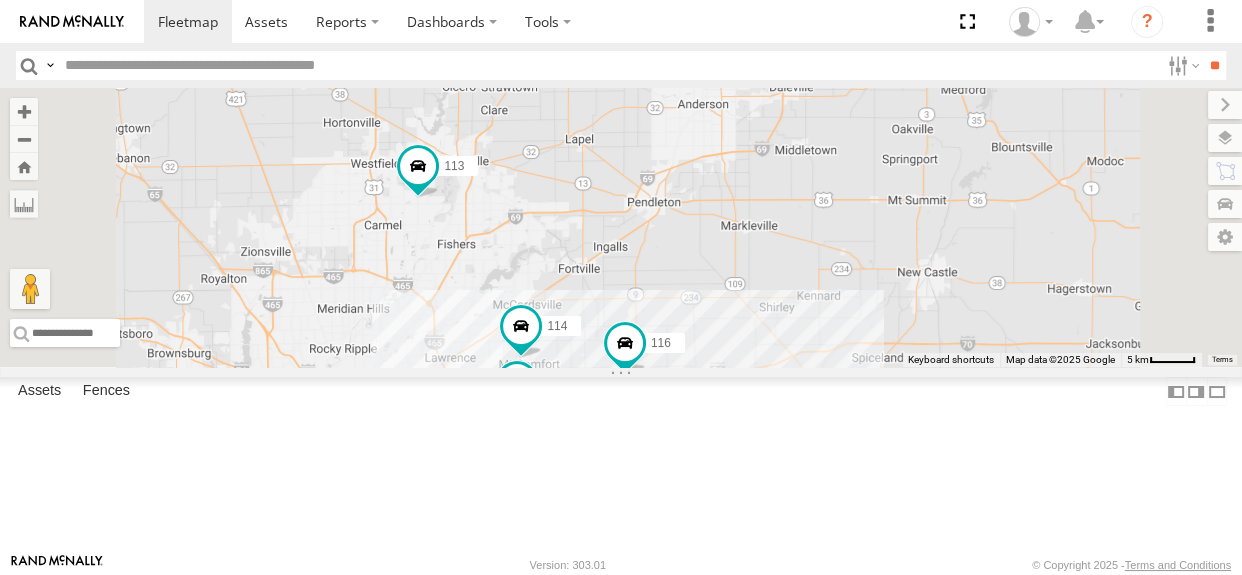 drag, startPoint x: 872, startPoint y: 355, endPoint x: 815, endPoint y: 382, distance: 63.07139 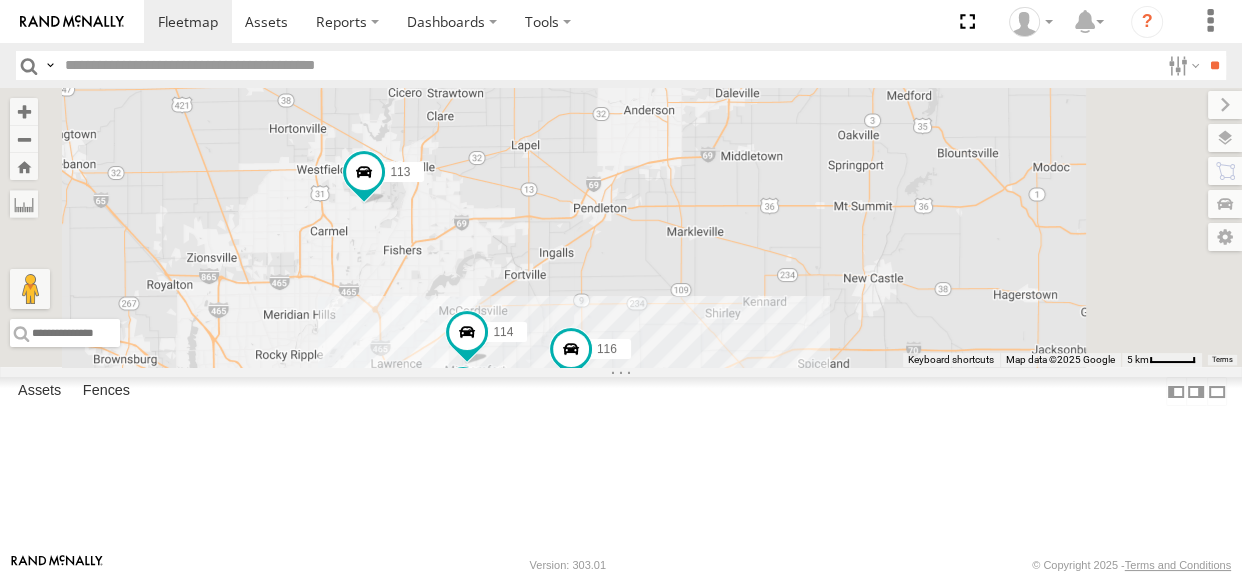 drag, startPoint x: 916, startPoint y: 341, endPoint x: 860, endPoint y: 347, distance: 56.32051 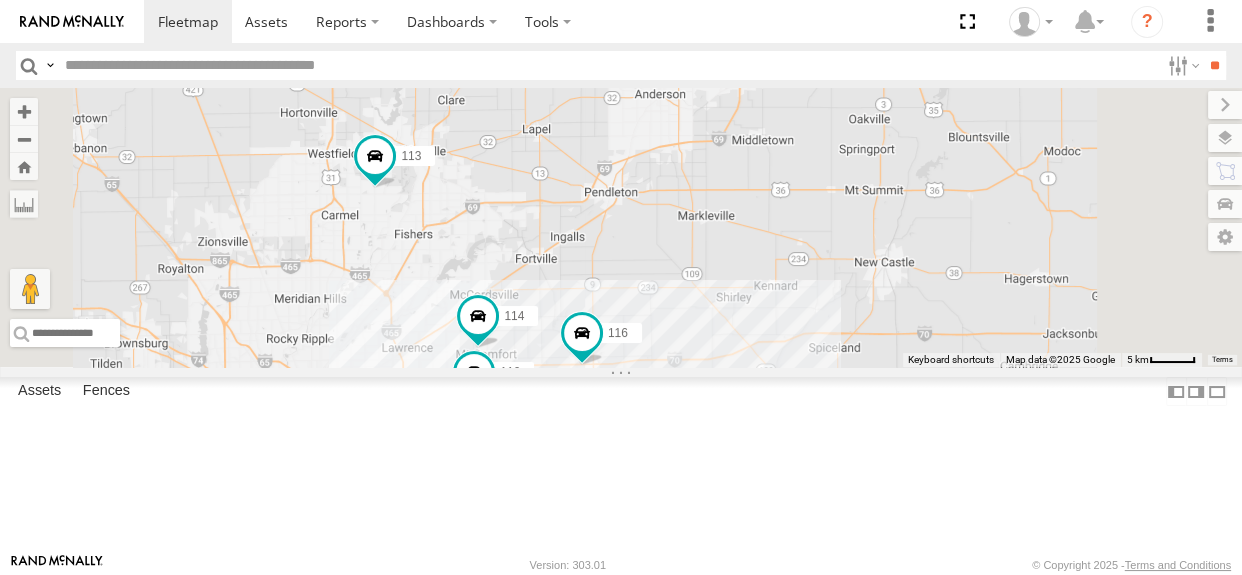 drag, startPoint x: 750, startPoint y: 460, endPoint x: 764, endPoint y: 442, distance: 22.803509 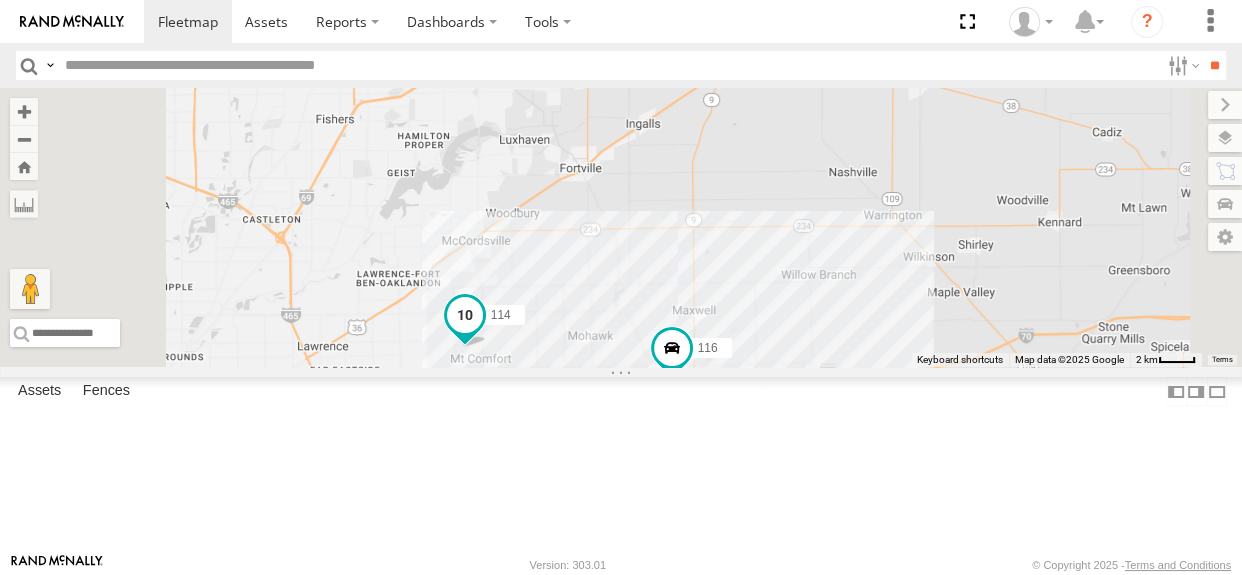 click at bounding box center (465, 314) 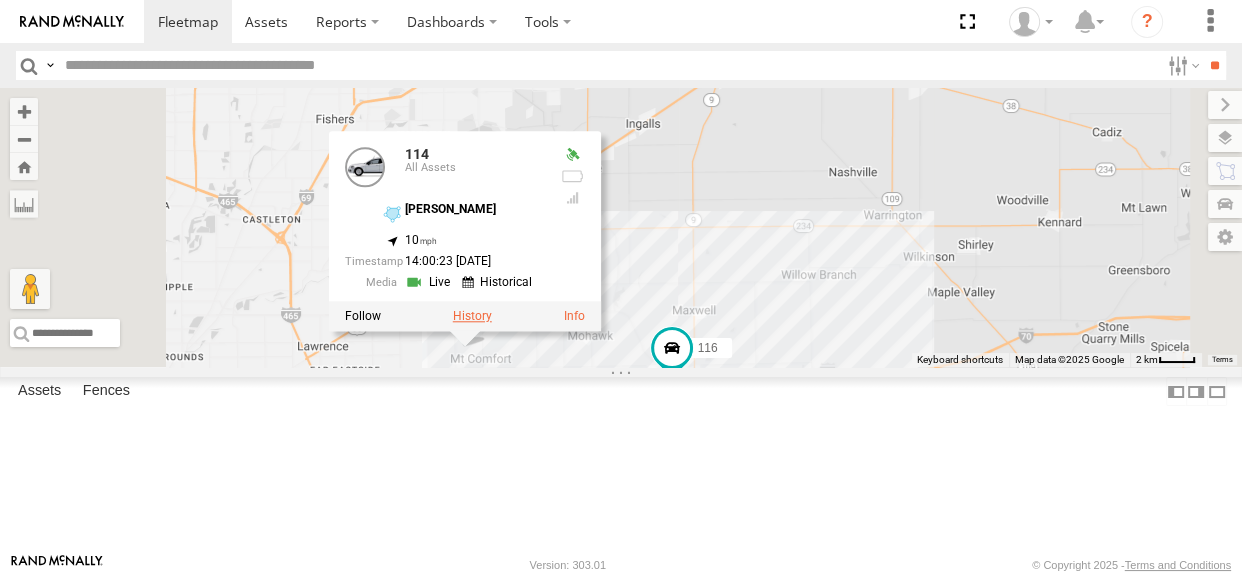 click at bounding box center (472, 316) 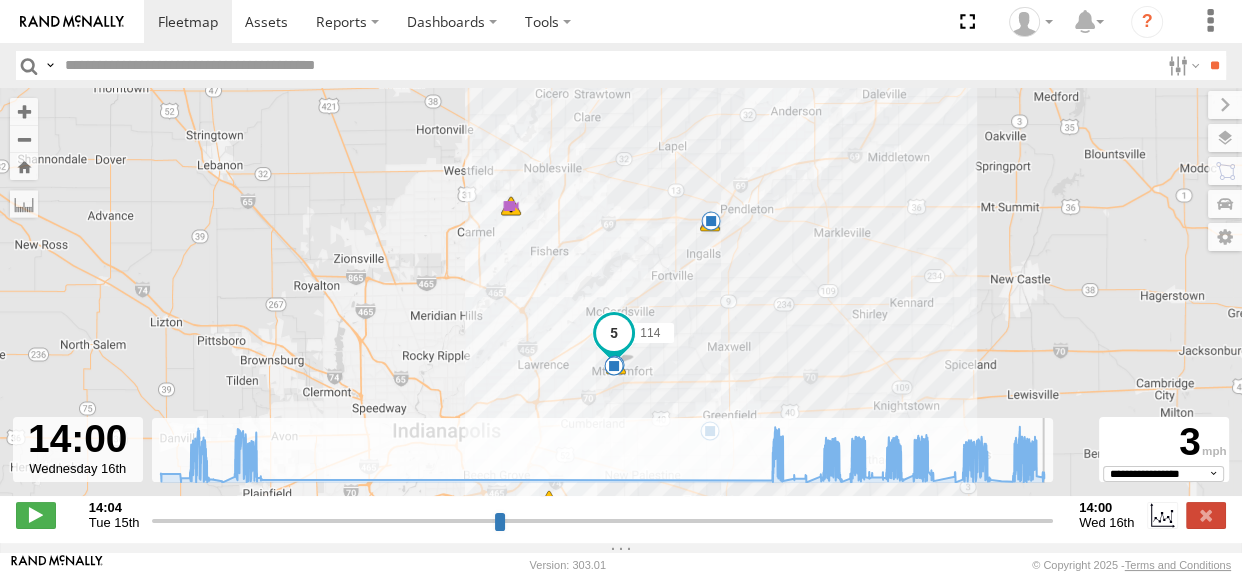 drag, startPoint x: 156, startPoint y: 529, endPoint x: 1061, endPoint y: 539, distance: 905.05524 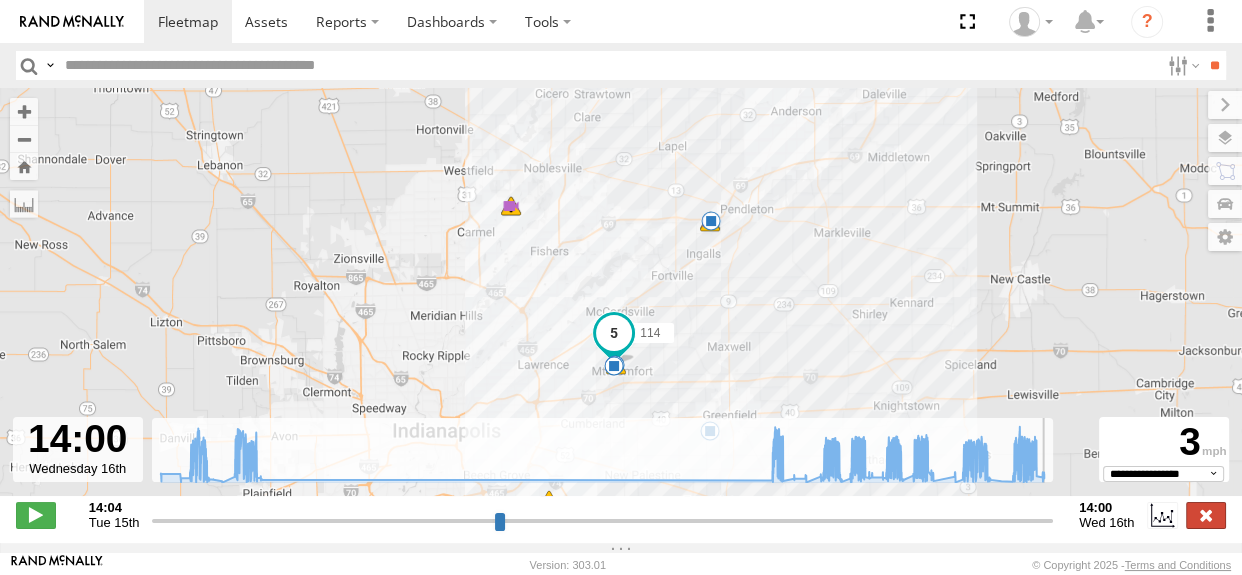 click at bounding box center [1206, 515] 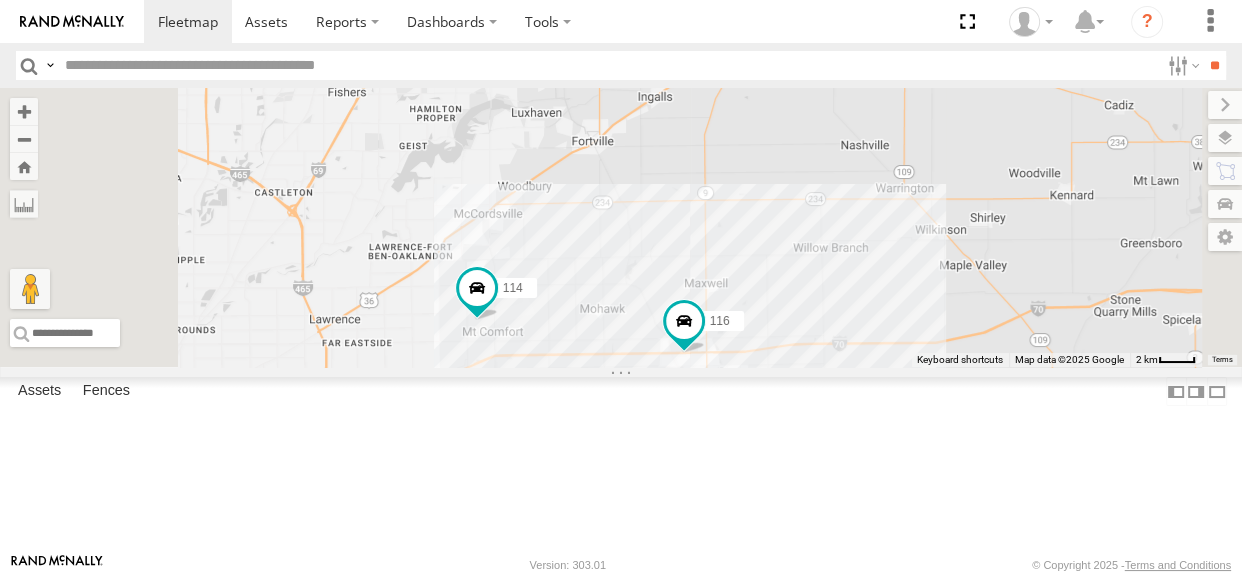 drag, startPoint x: 863, startPoint y: 425, endPoint x: 881, endPoint y: 377, distance: 51.264023 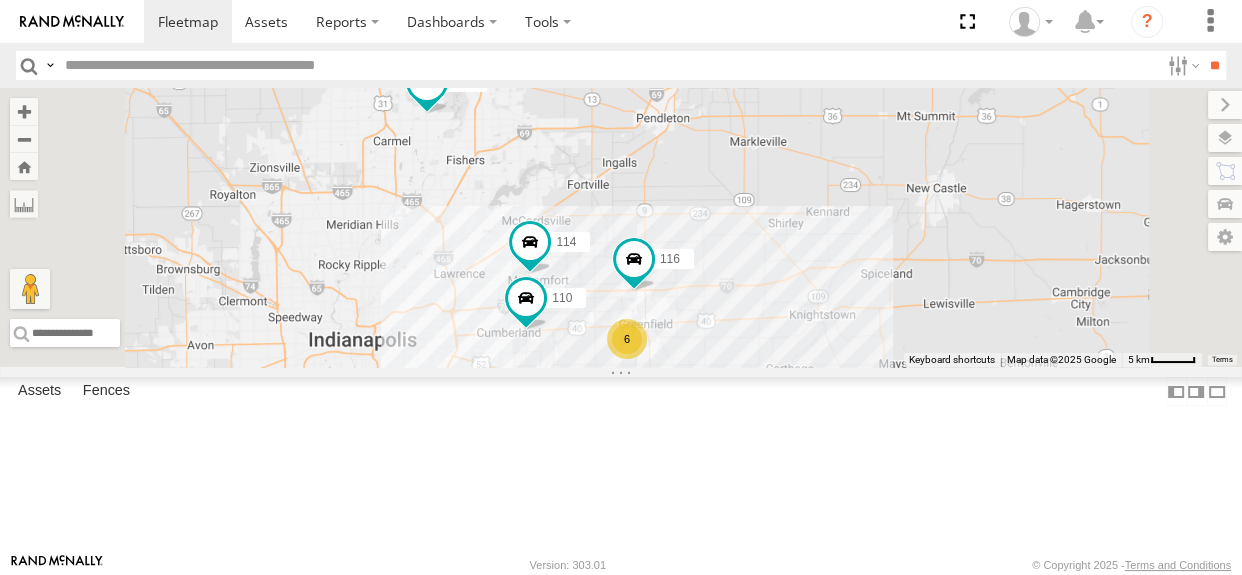 drag, startPoint x: 815, startPoint y: 223, endPoint x: 812, endPoint y: 247, distance: 24.186773 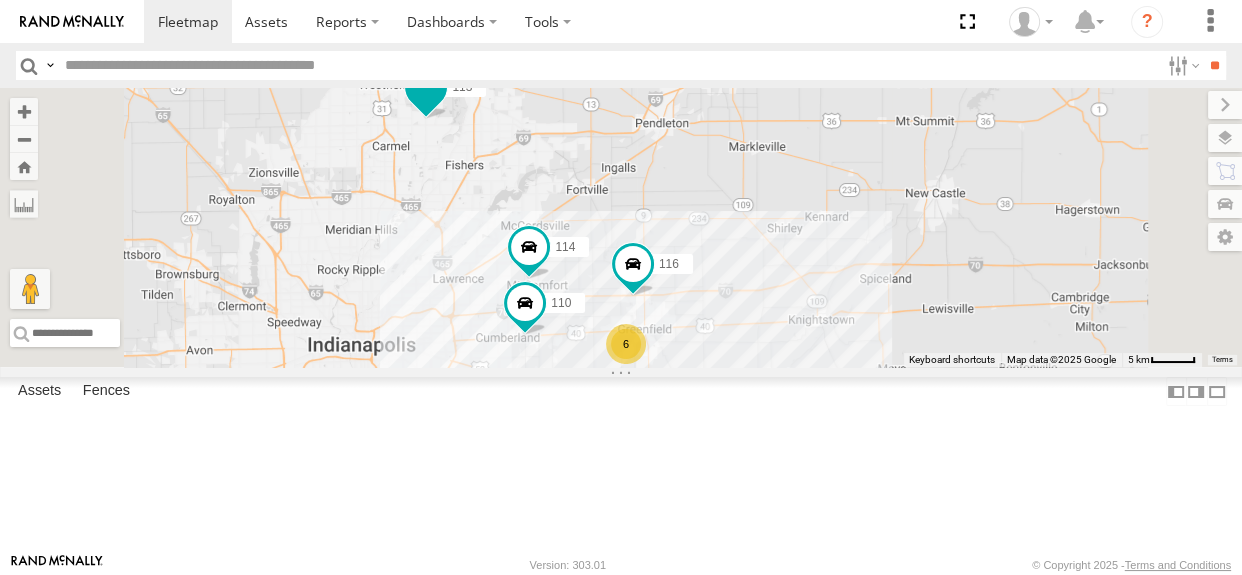click at bounding box center (426, 86) 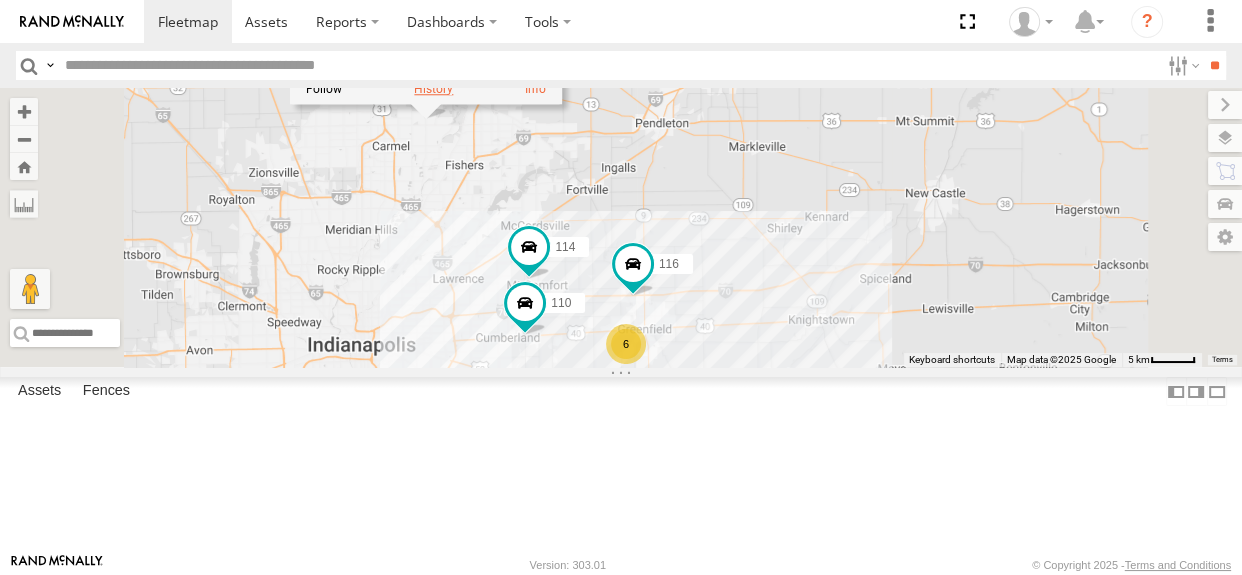 click at bounding box center [433, 88] 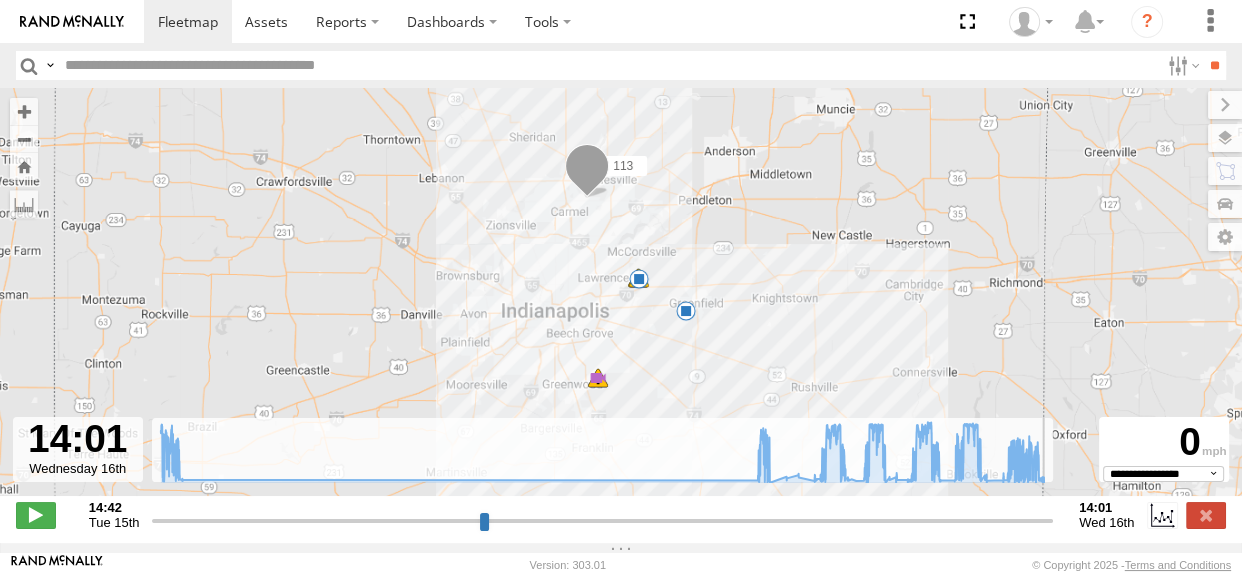 drag, startPoint x: 155, startPoint y: 531, endPoint x: 1068, endPoint y: 528, distance: 913.00494 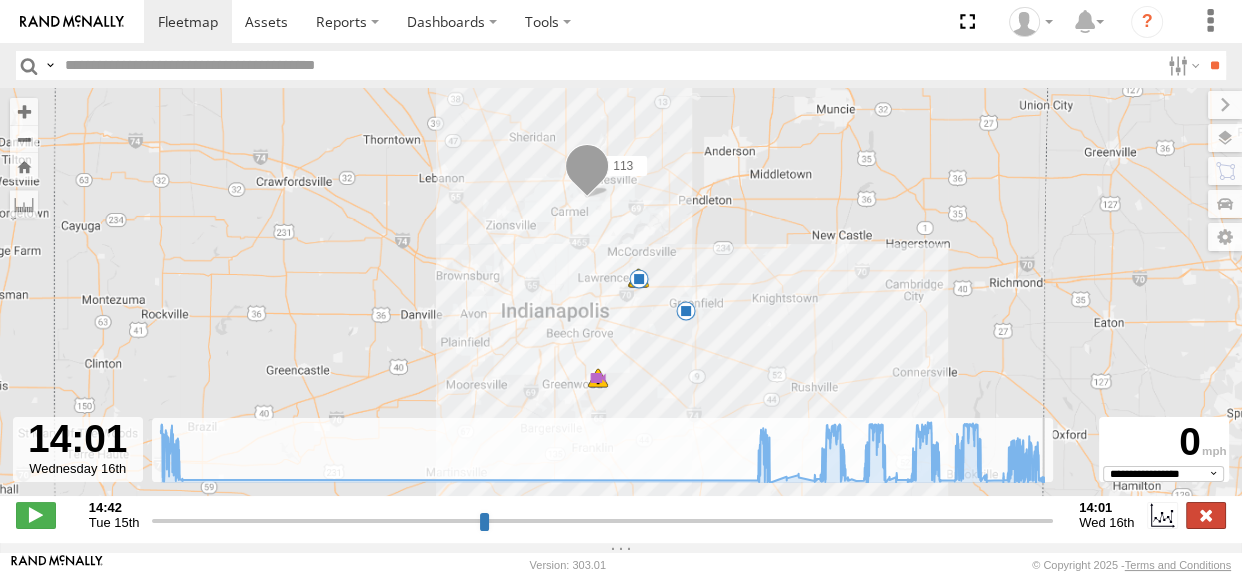 click at bounding box center (1206, 515) 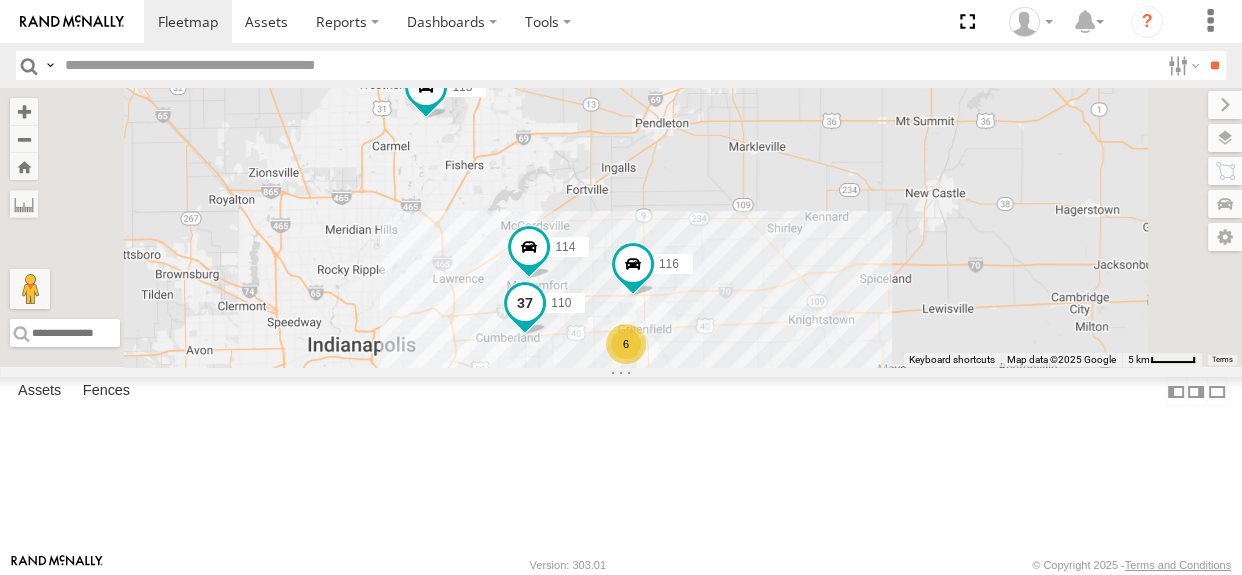 click at bounding box center (525, 302) 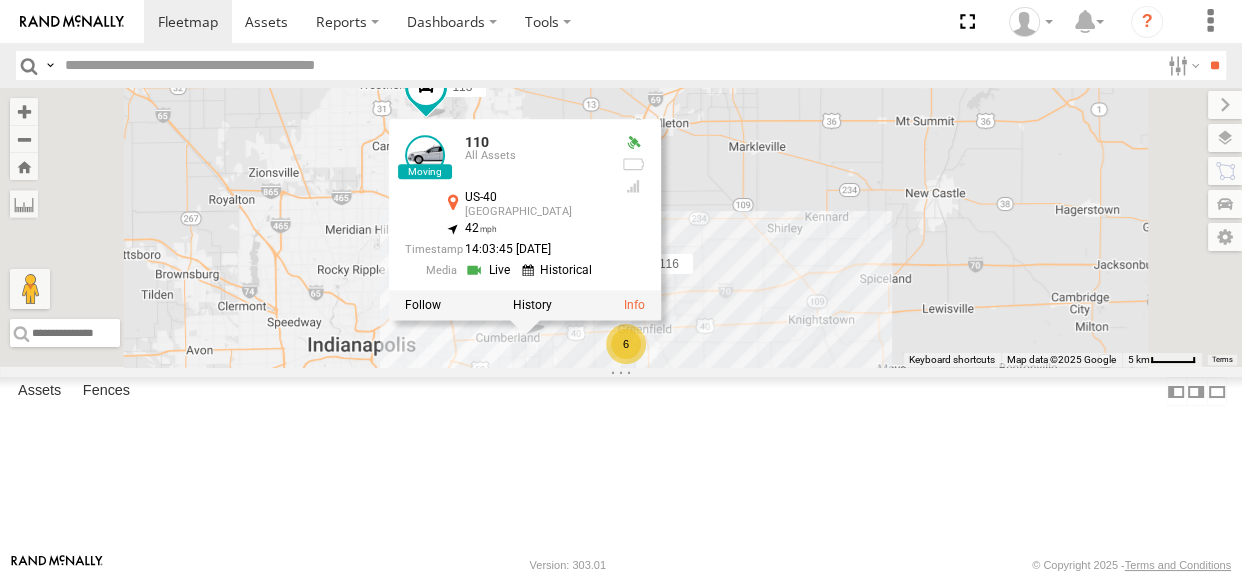 click at bounding box center (532, 304) 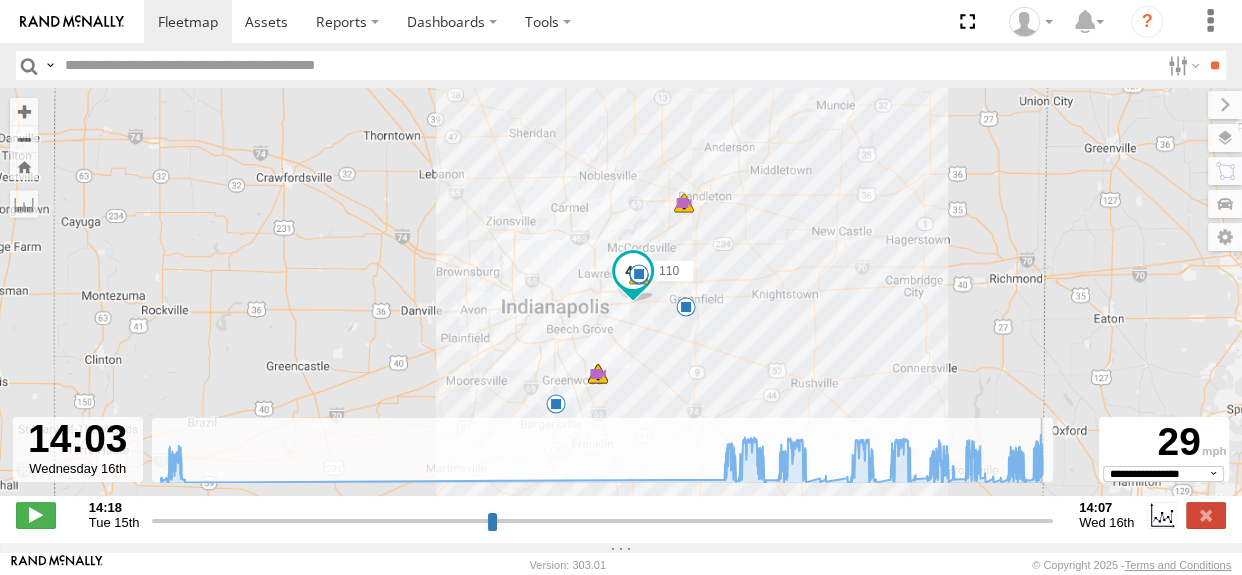 drag, startPoint x: 156, startPoint y: 530, endPoint x: 1070, endPoint y: 536, distance: 914.0197 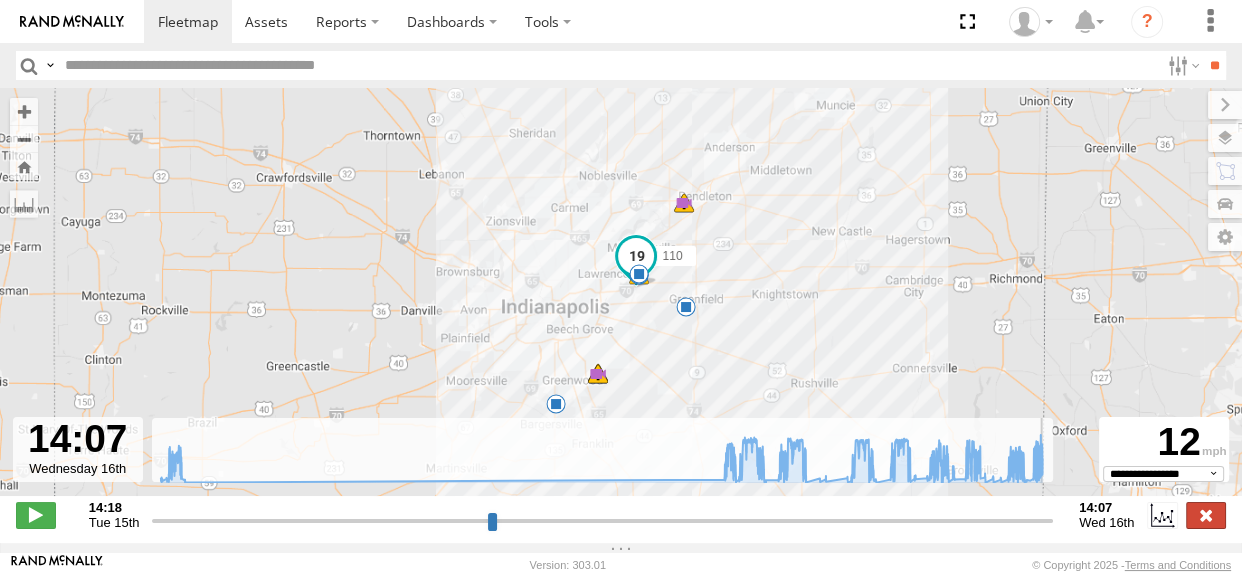 click at bounding box center (1206, 515) 